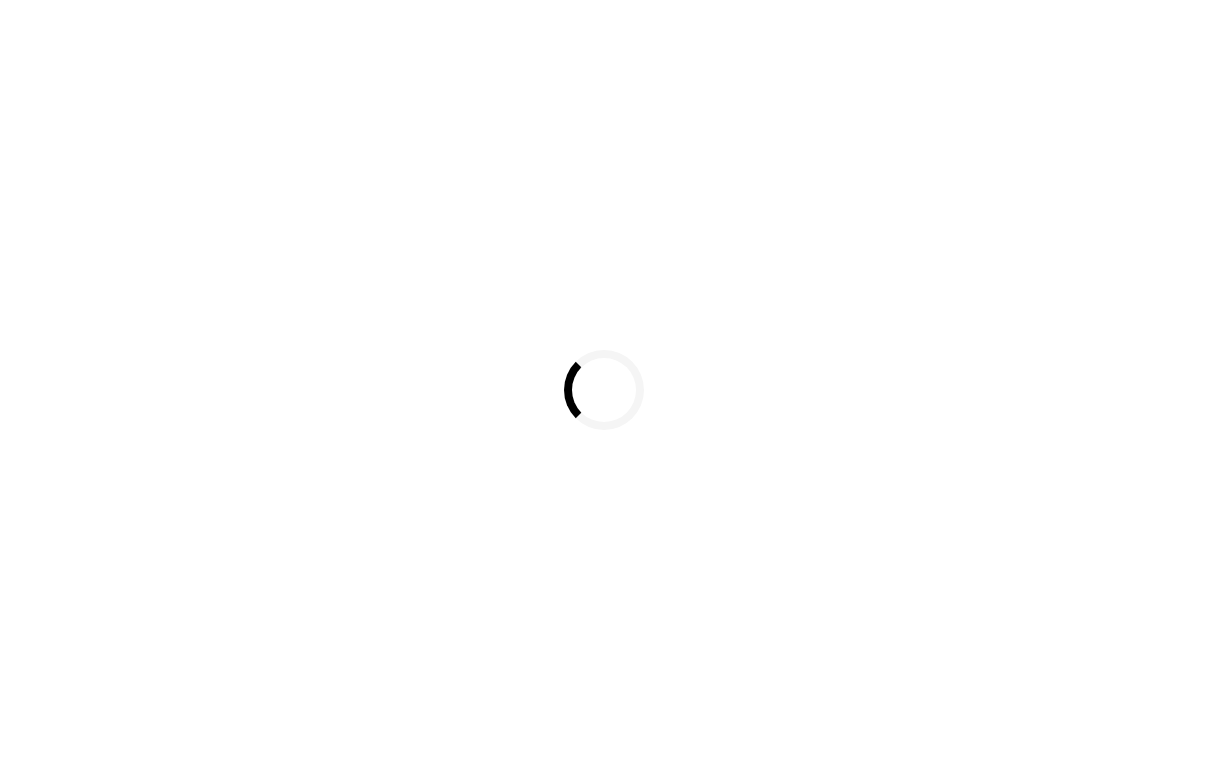 scroll, scrollTop: 0, scrollLeft: 0, axis: both 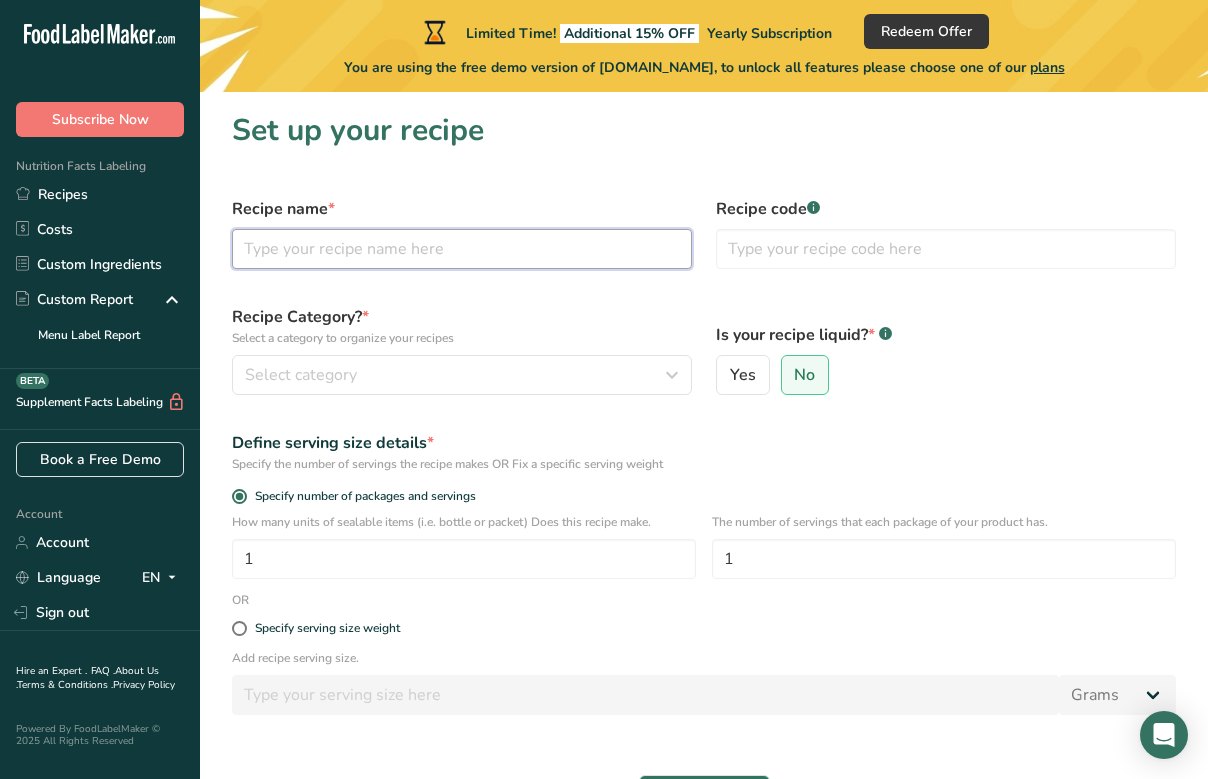 click at bounding box center (462, 249) 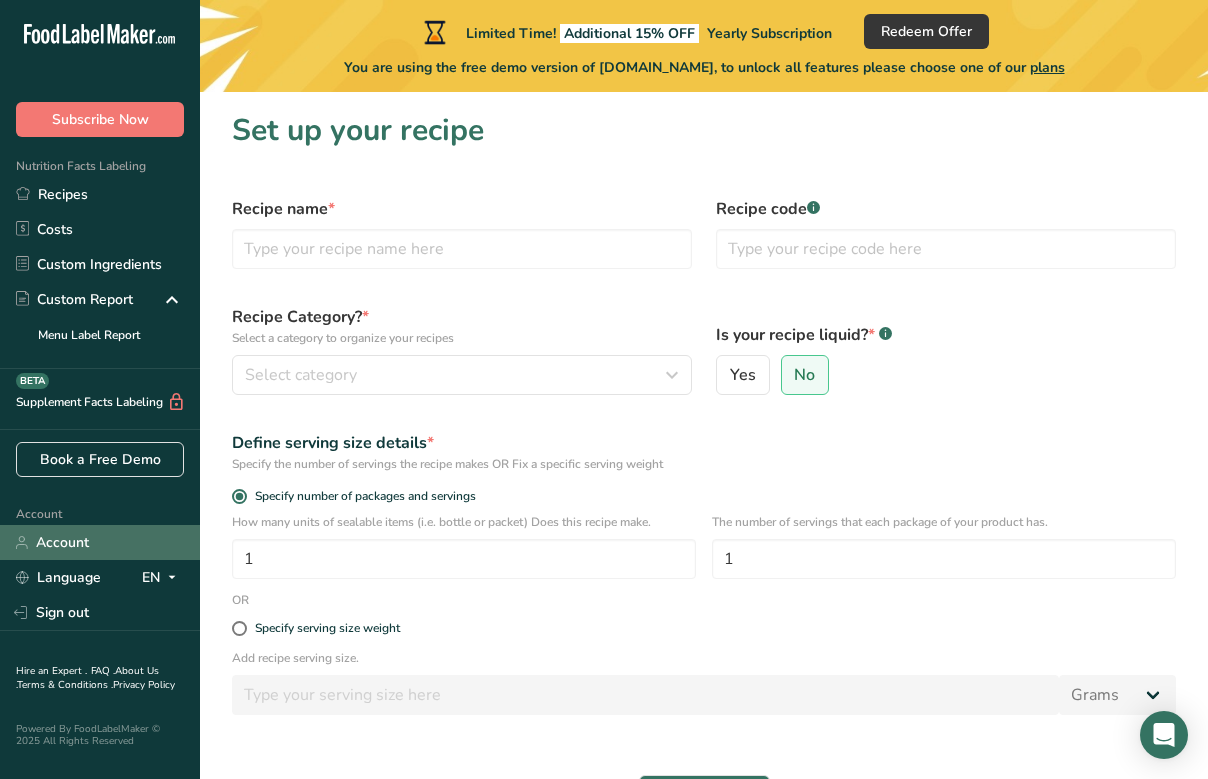 click on "Account" at bounding box center (100, 542) 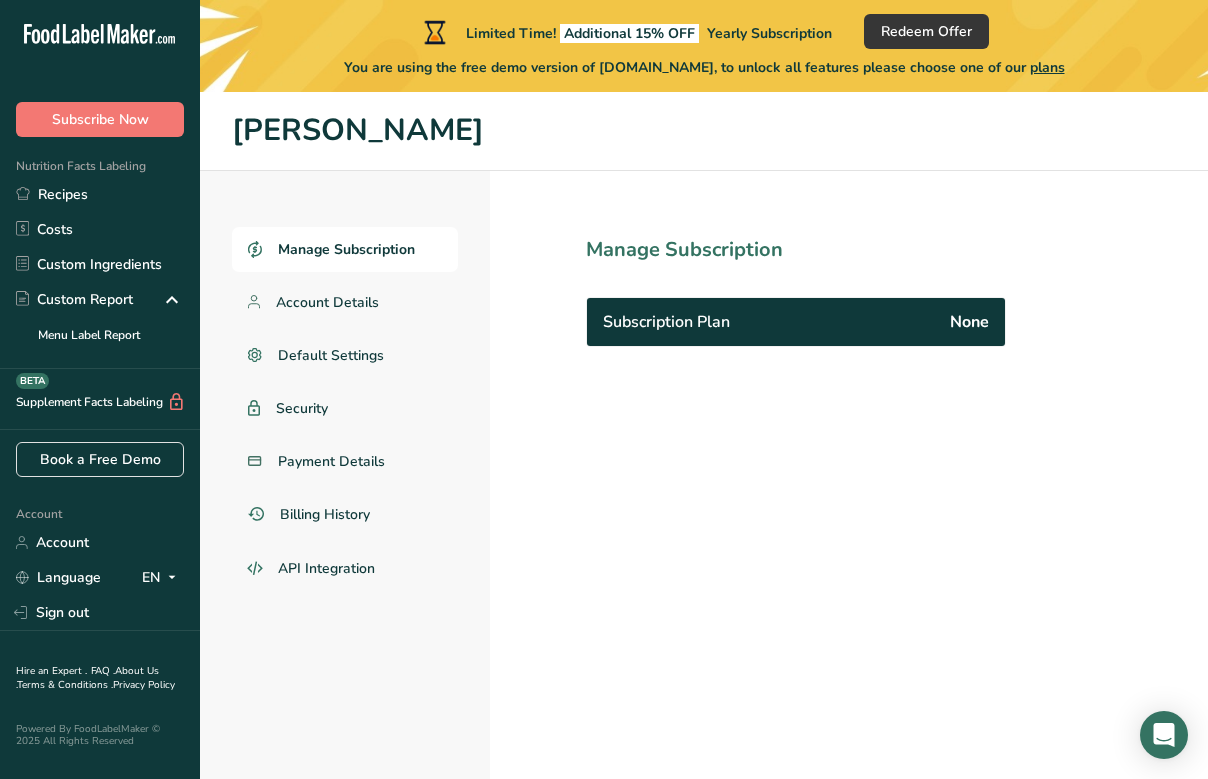 click on "Subscription Plan" at bounding box center [666, 322] 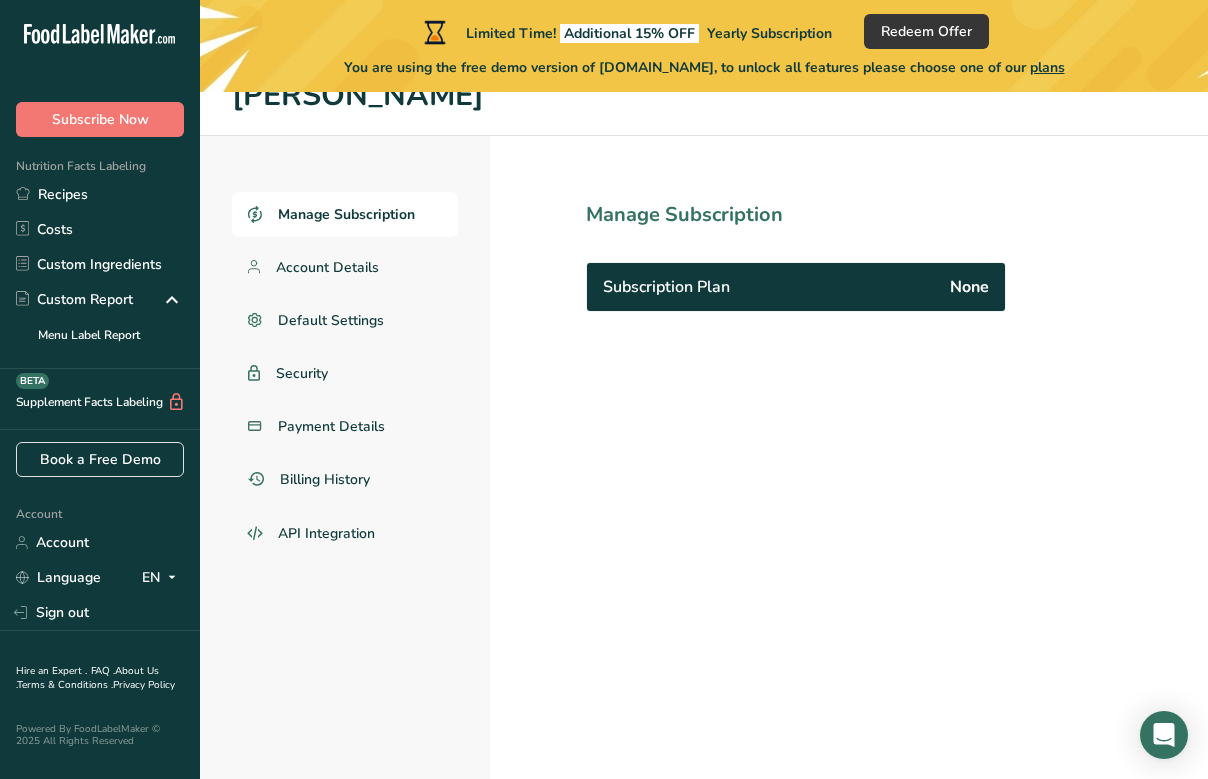 scroll, scrollTop: 24, scrollLeft: 0, axis: vertical 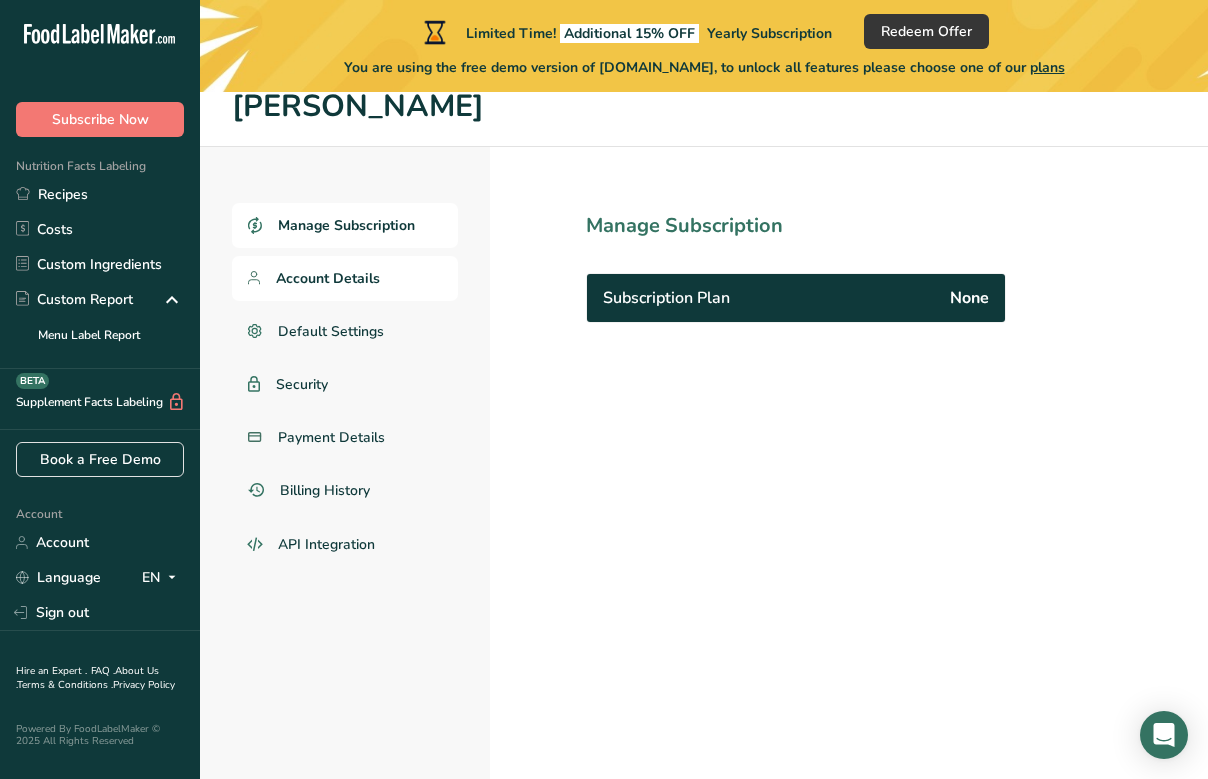 click on "Account Details" at bounding box center (328, 278) 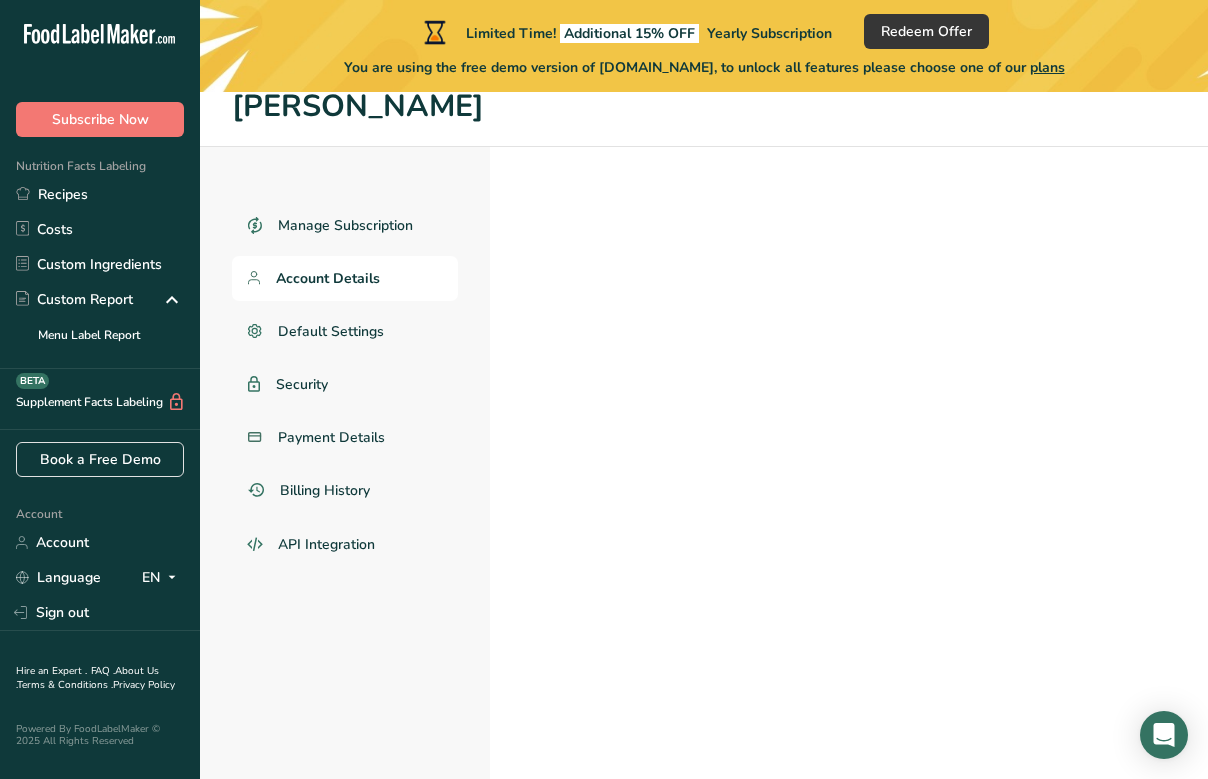 select on "2" 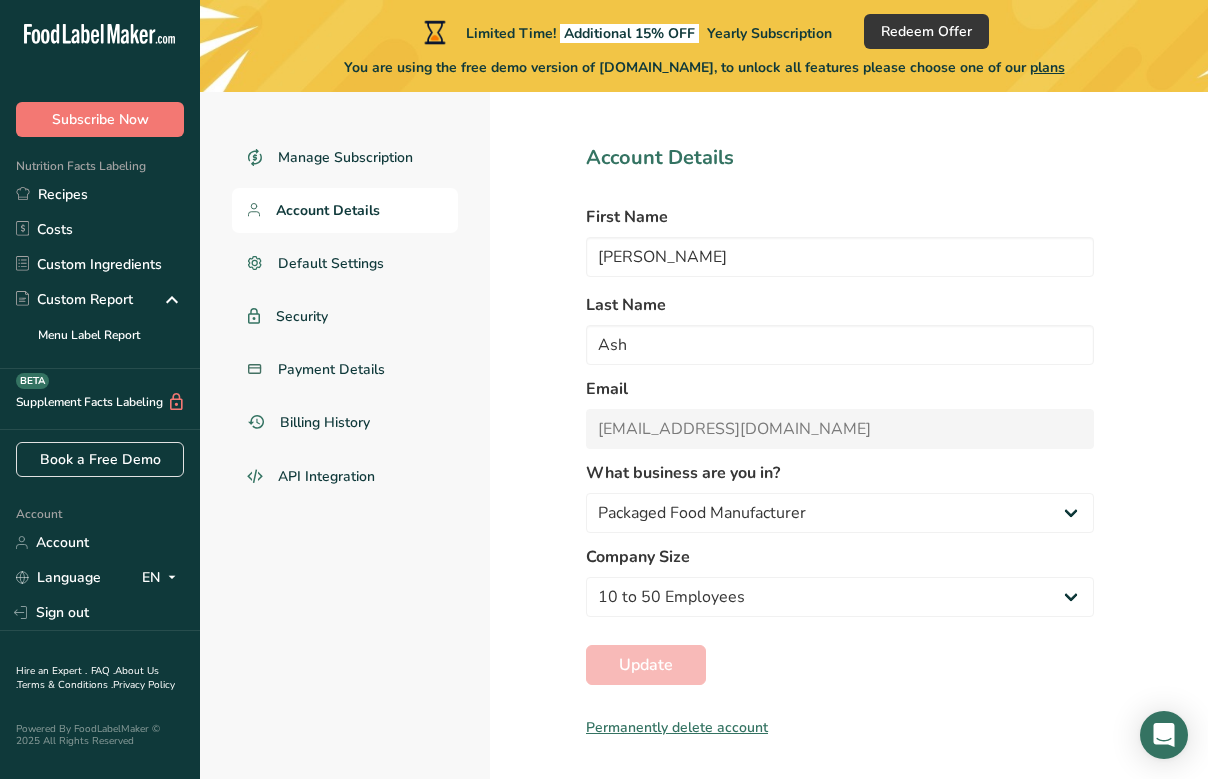 scroll, scrollTop: 92, scrollLeft: 0, axis: vertical 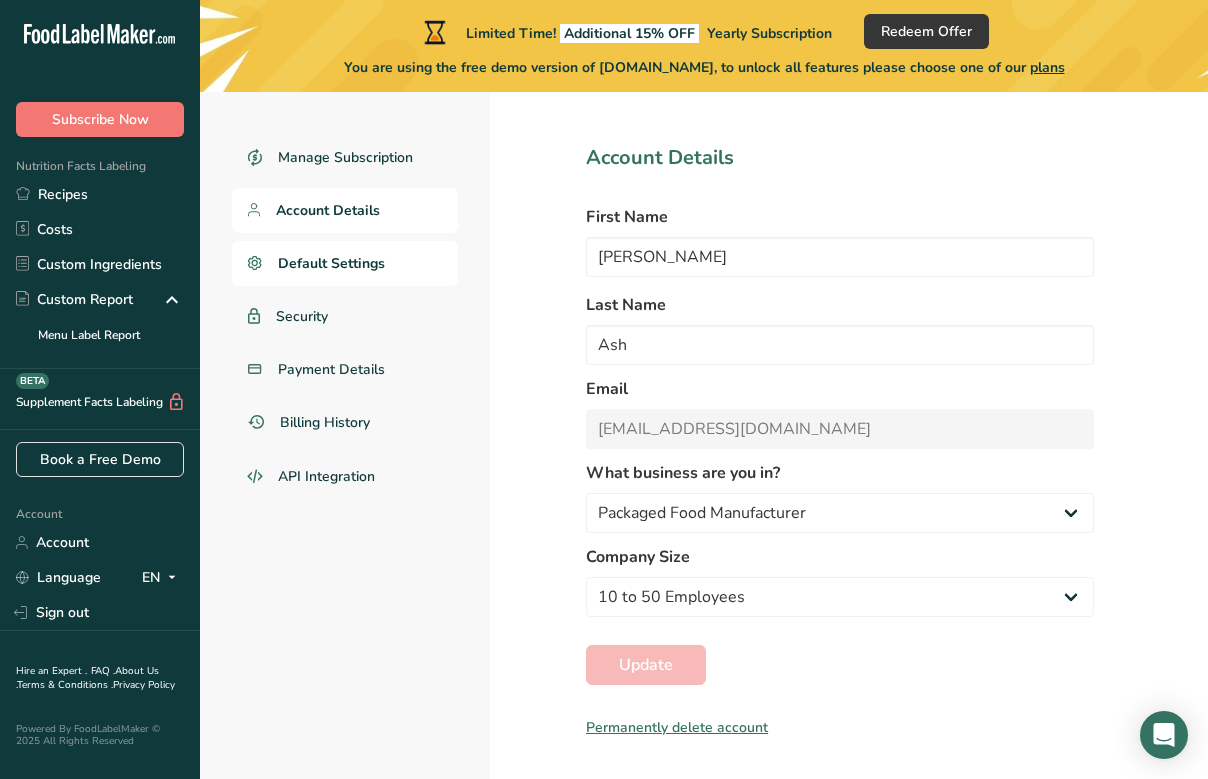 click on "Default Settings" at bounding box center (331, 263) 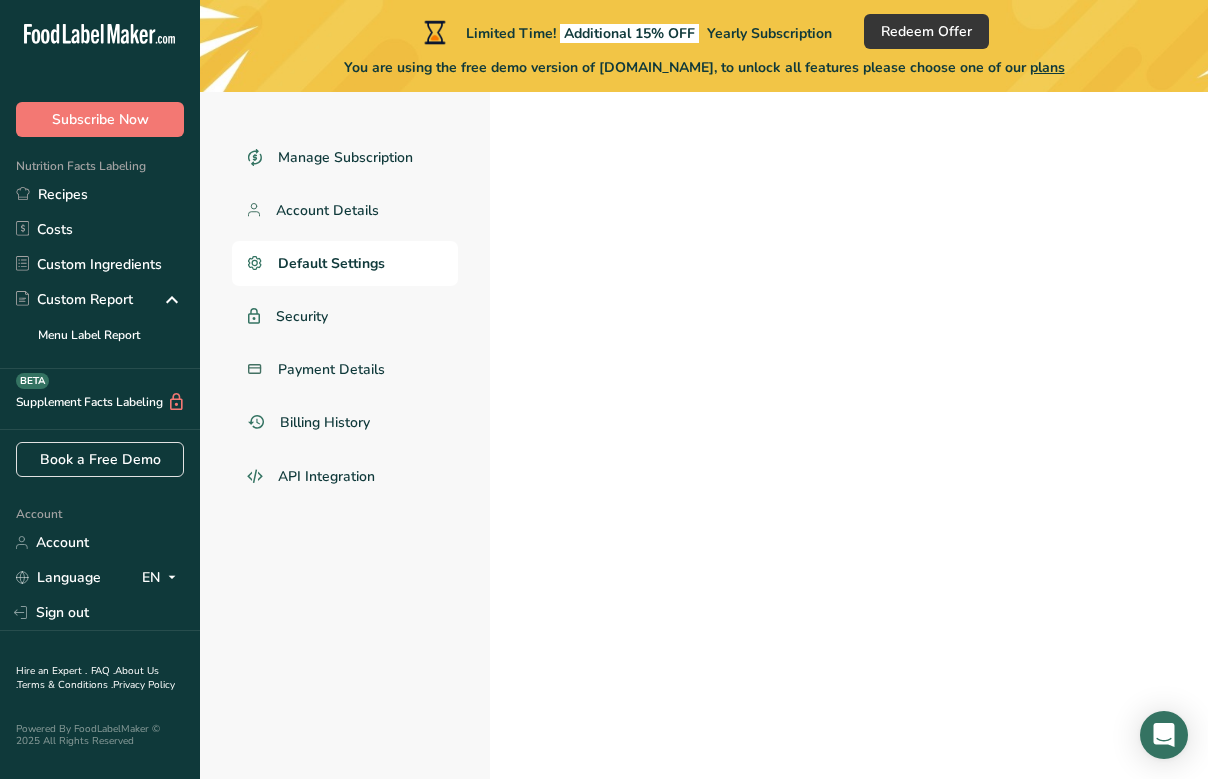 select 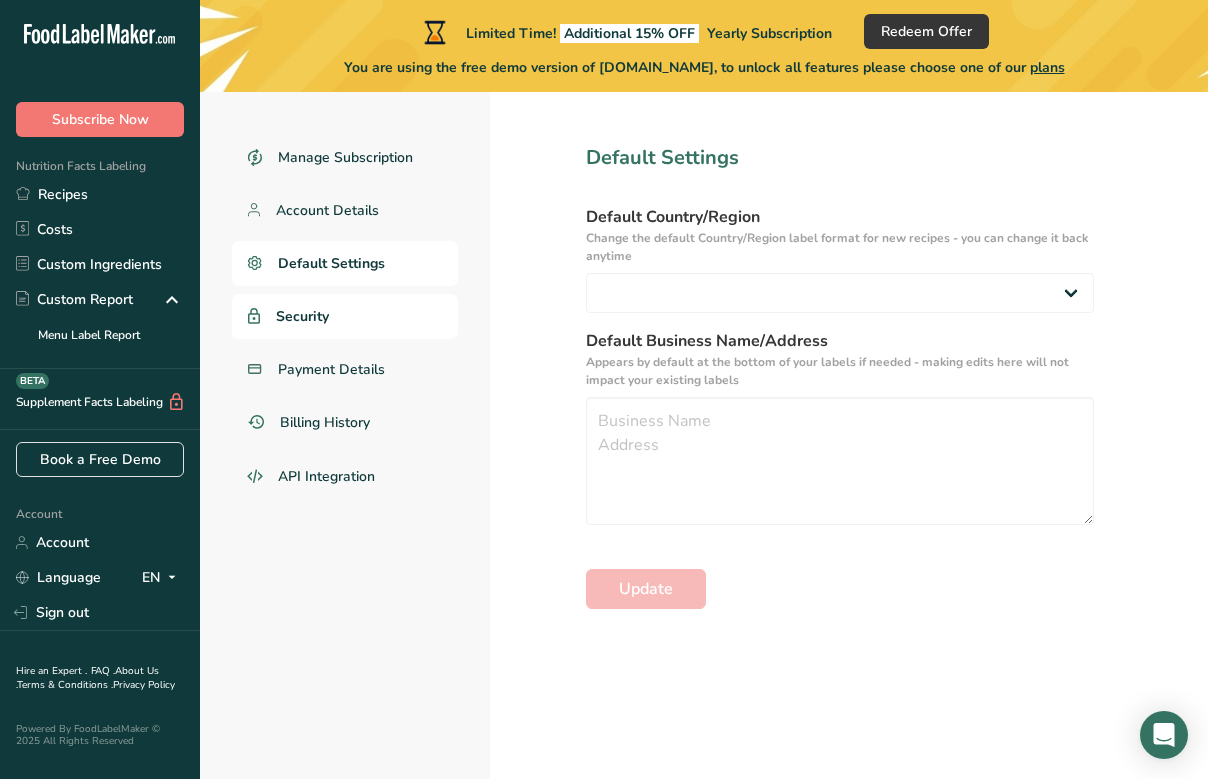 click on "Security" at bounding box center (345, 316) 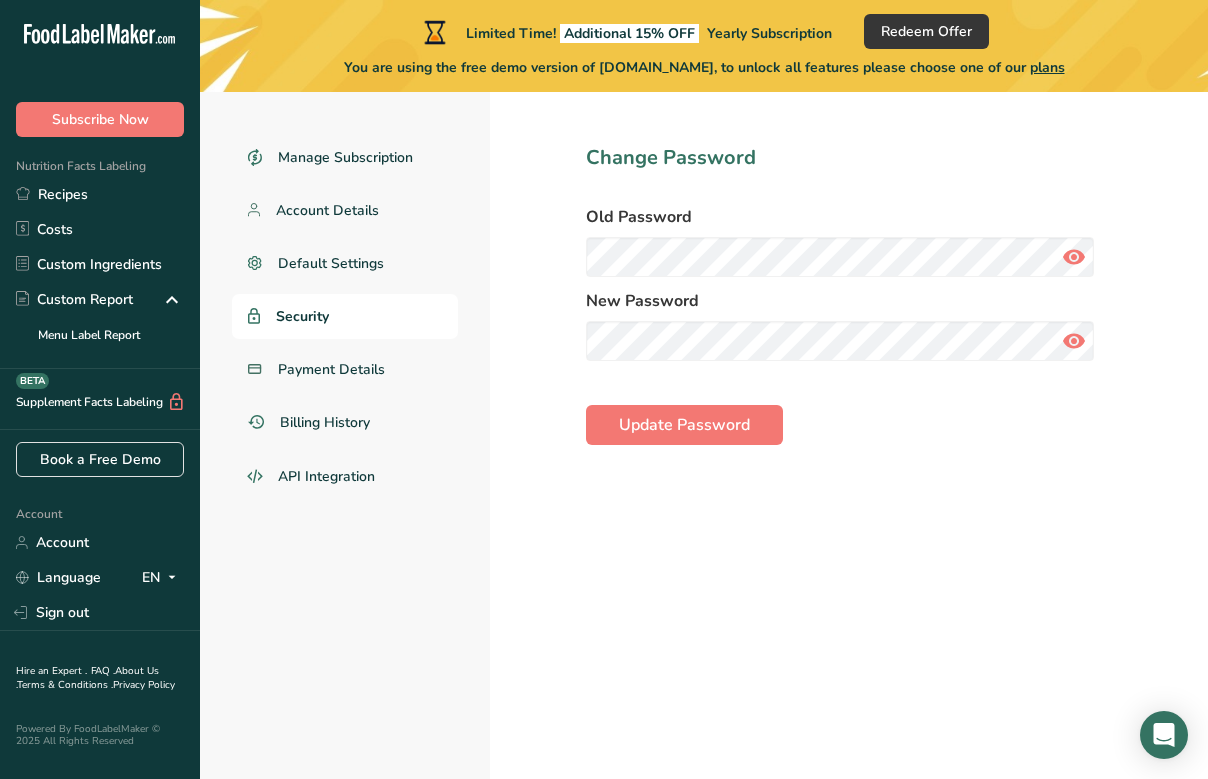 click on "plans" at bounding box center (1047, 67) 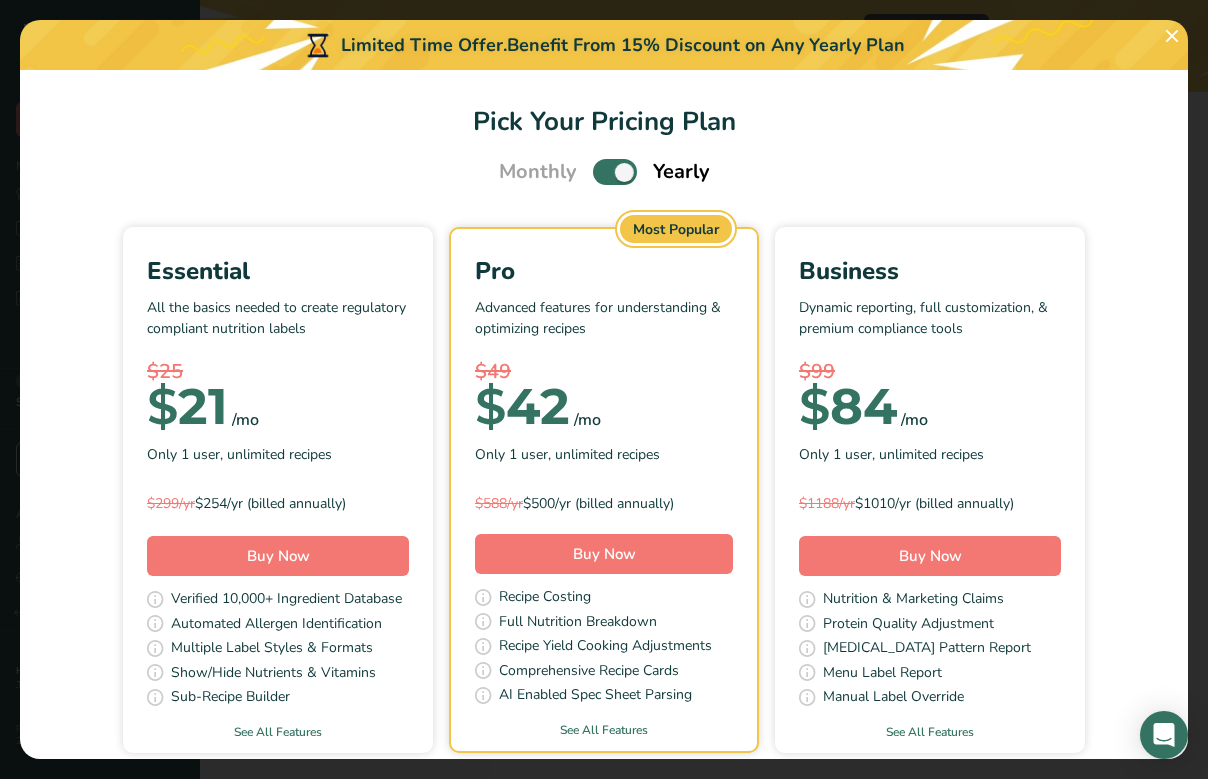 scroll, scrollTop: 0, scrollLeft: 0, axis: both 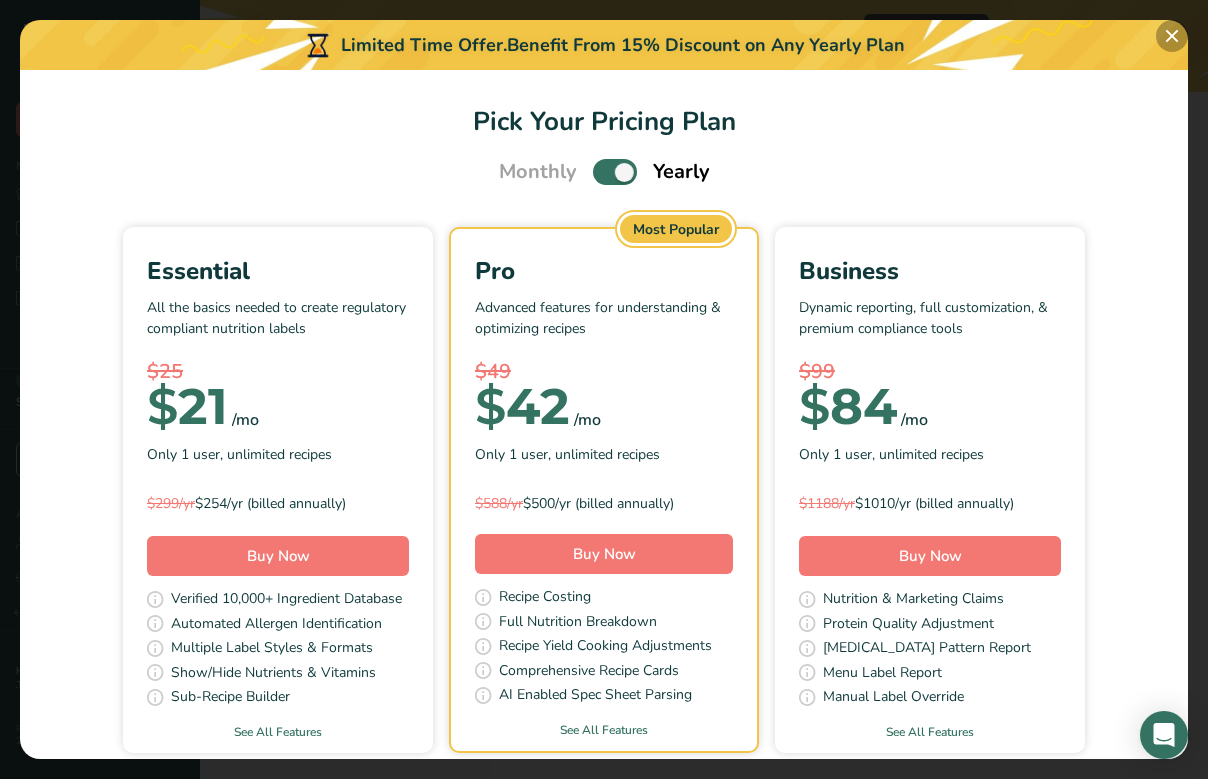 click at bounding box center (1172, 36) 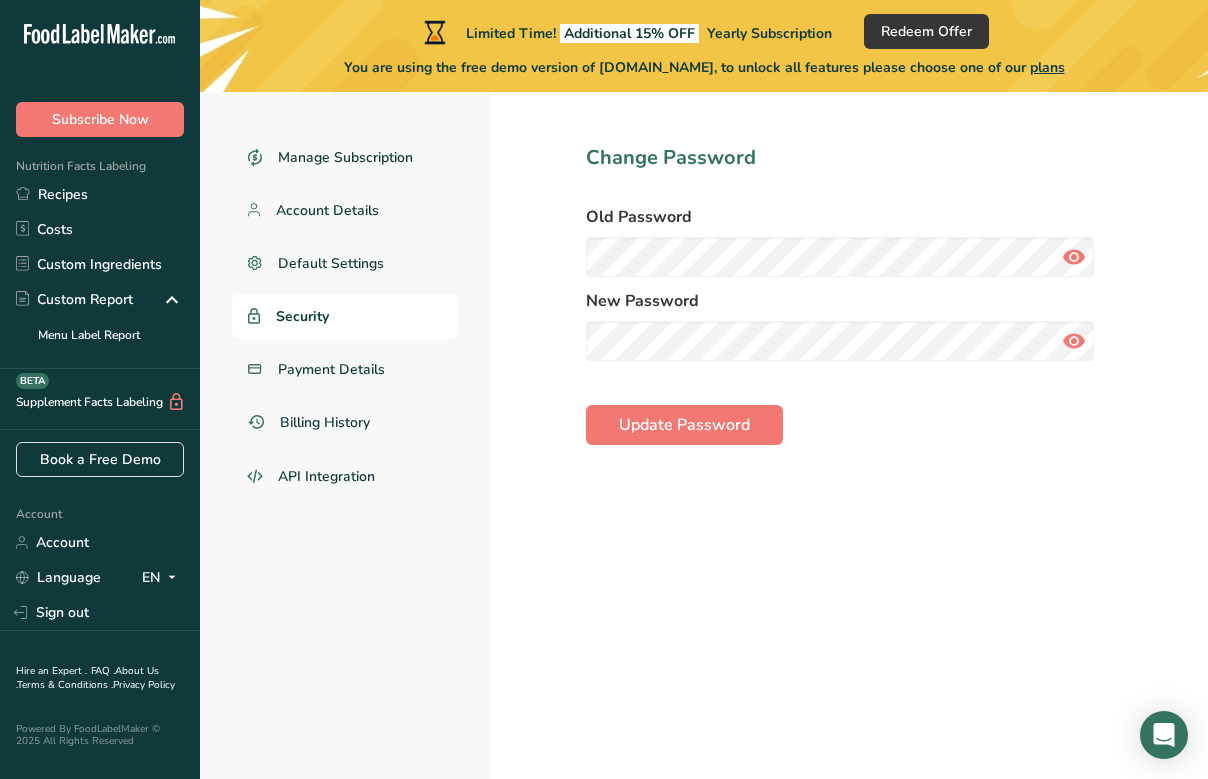 scroll, scrollTop: 92, scrollLeft: 0, axis: vertical 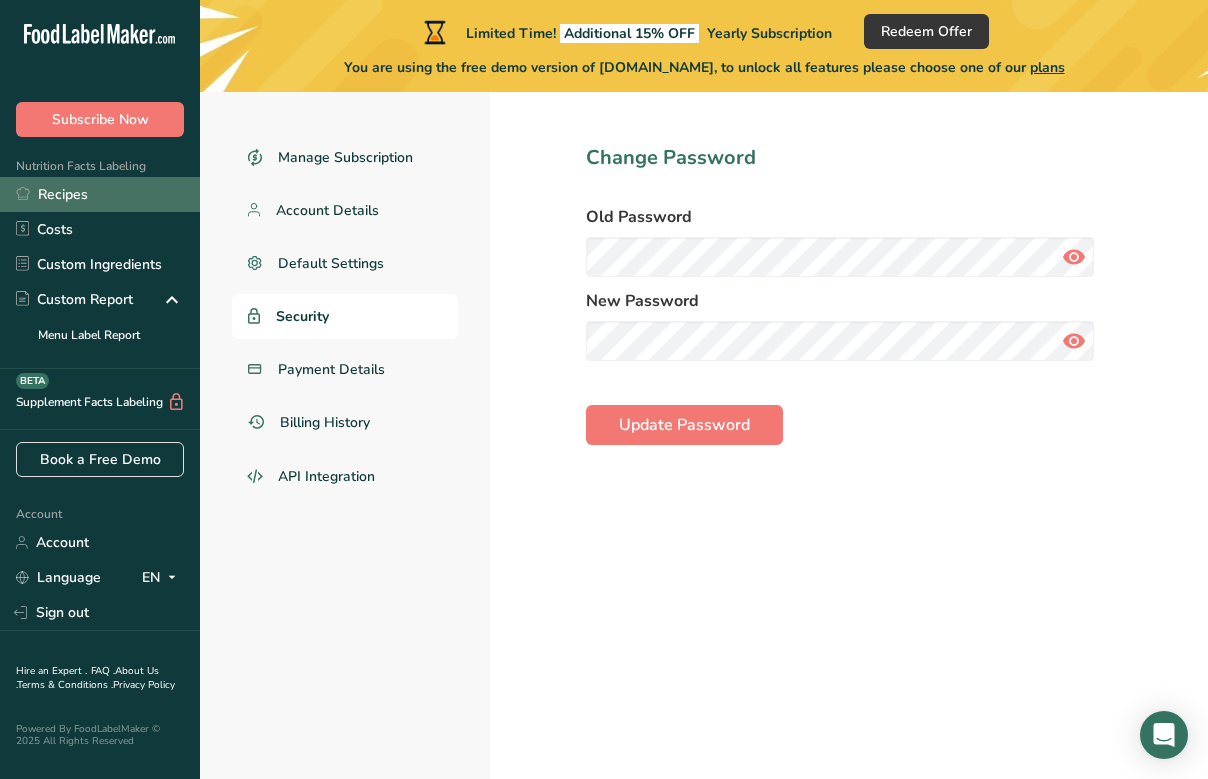 click on "Recipes" at bounding box center (100, 194) 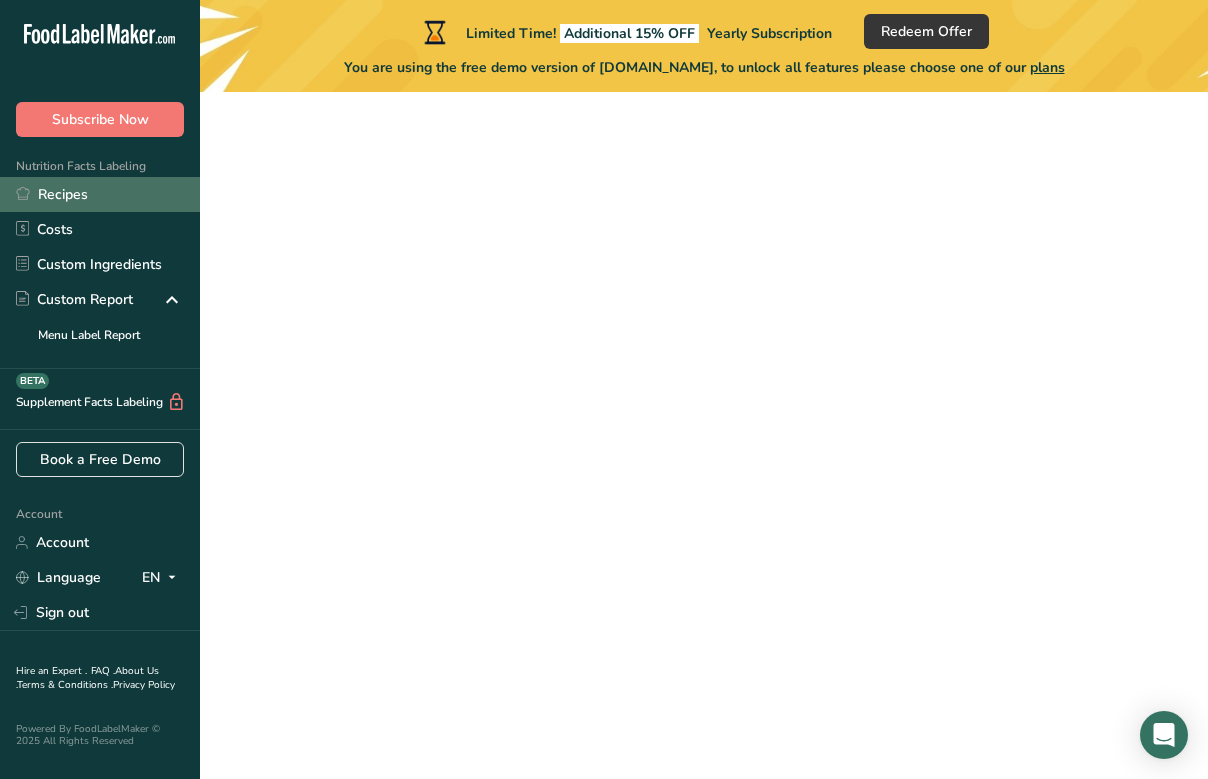 scroll, scrollTop: 0, scrollLeft: 0, axis: both 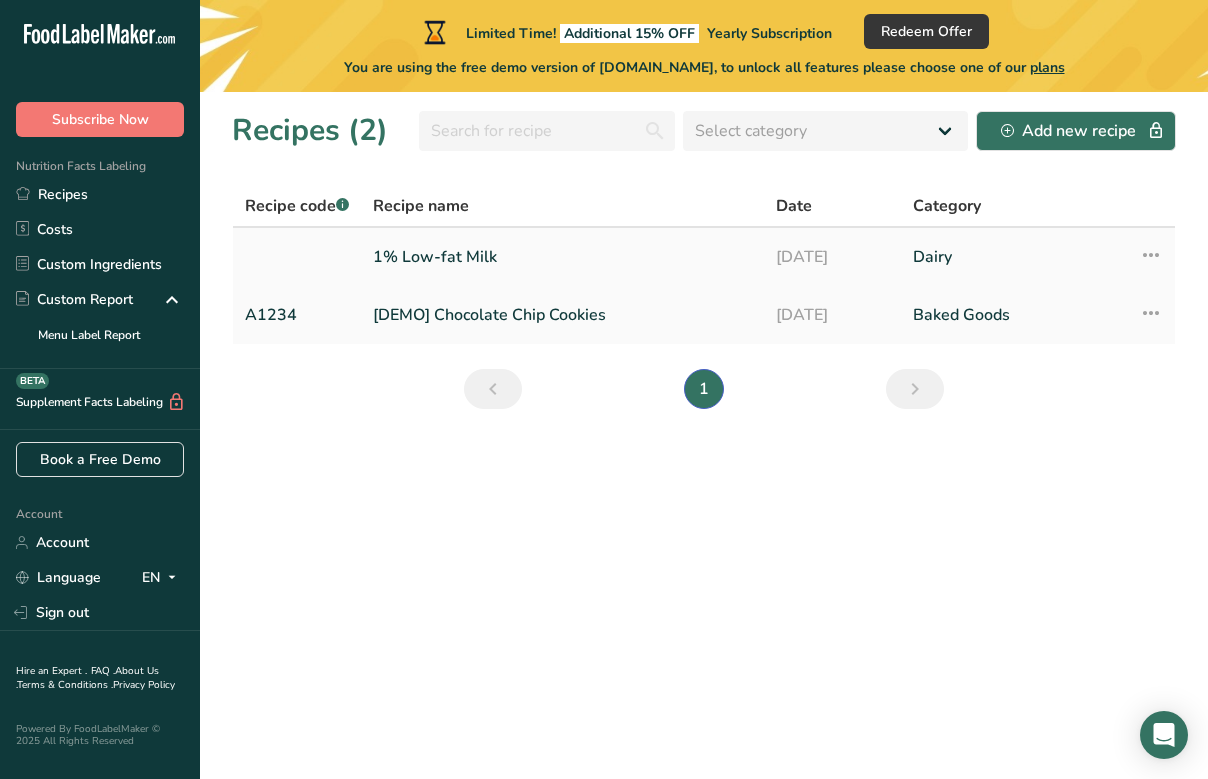 click on "1% Low-fat Milk" at bounding box center [562, 257] 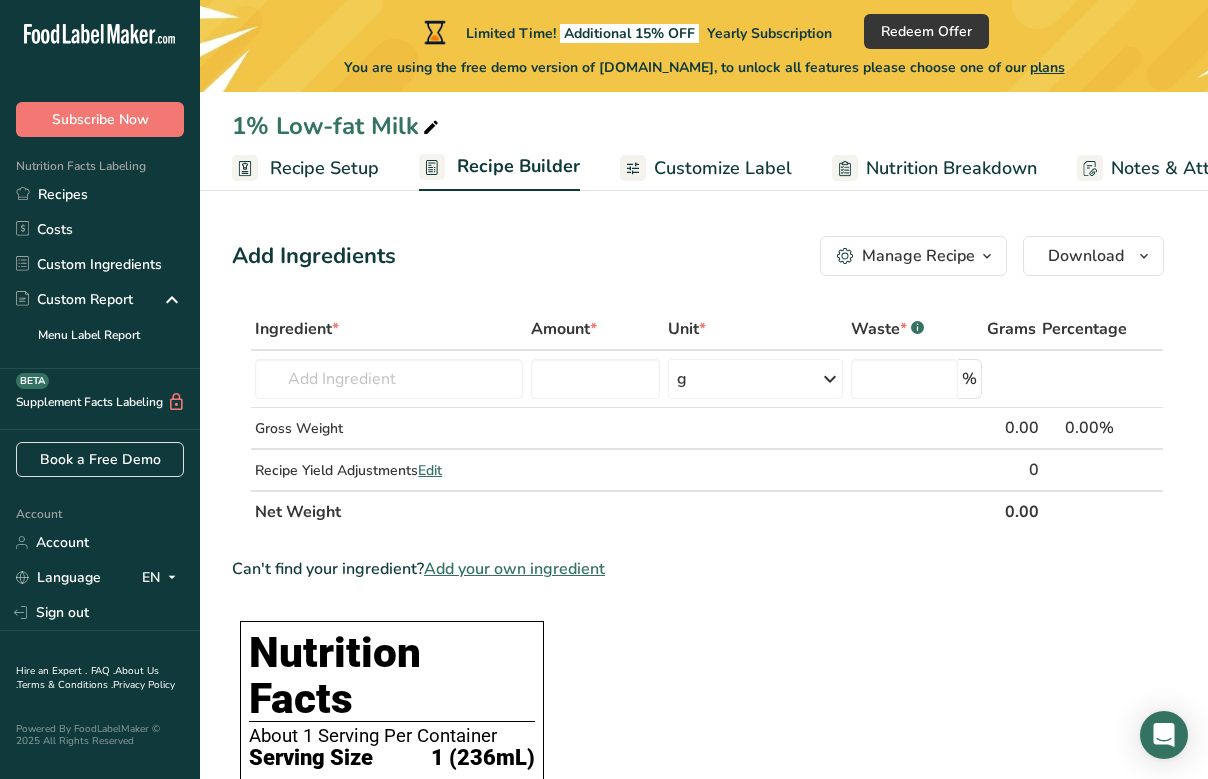 scroll, scrollTop: 0, scrollLeft: 0, axis: both 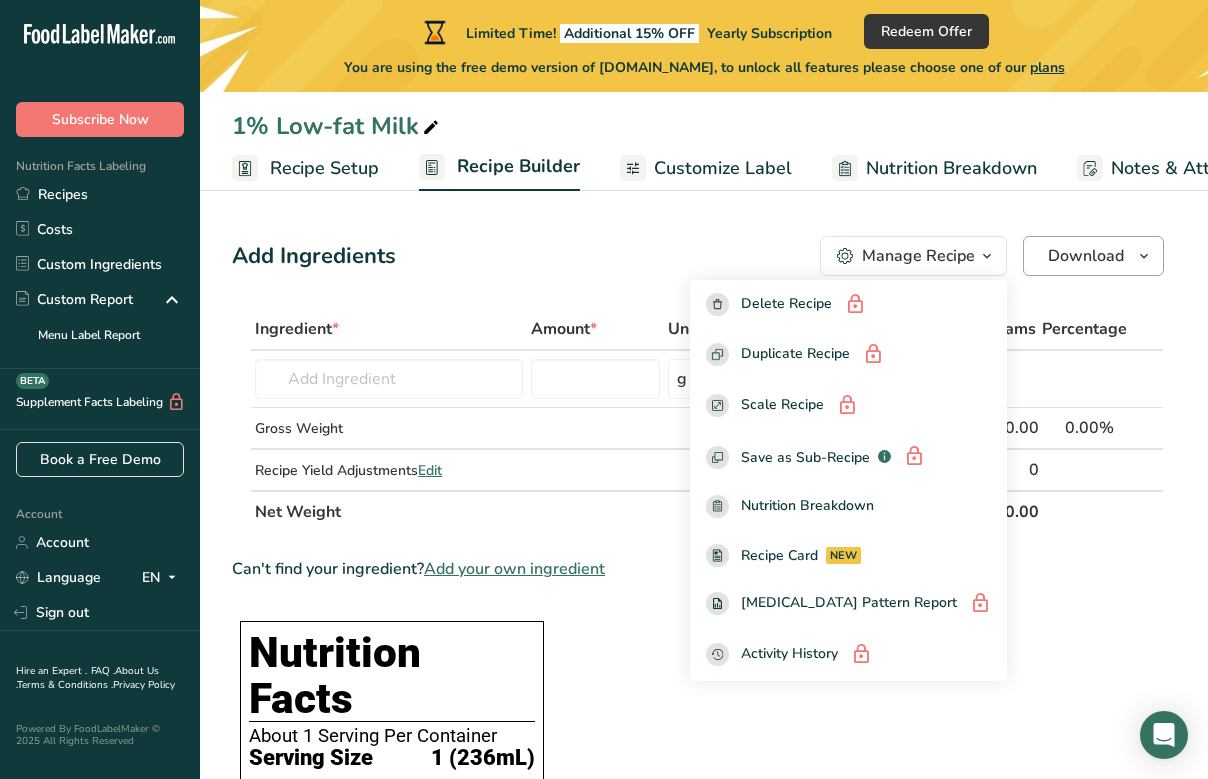 click at bounding box center (1144, 256) 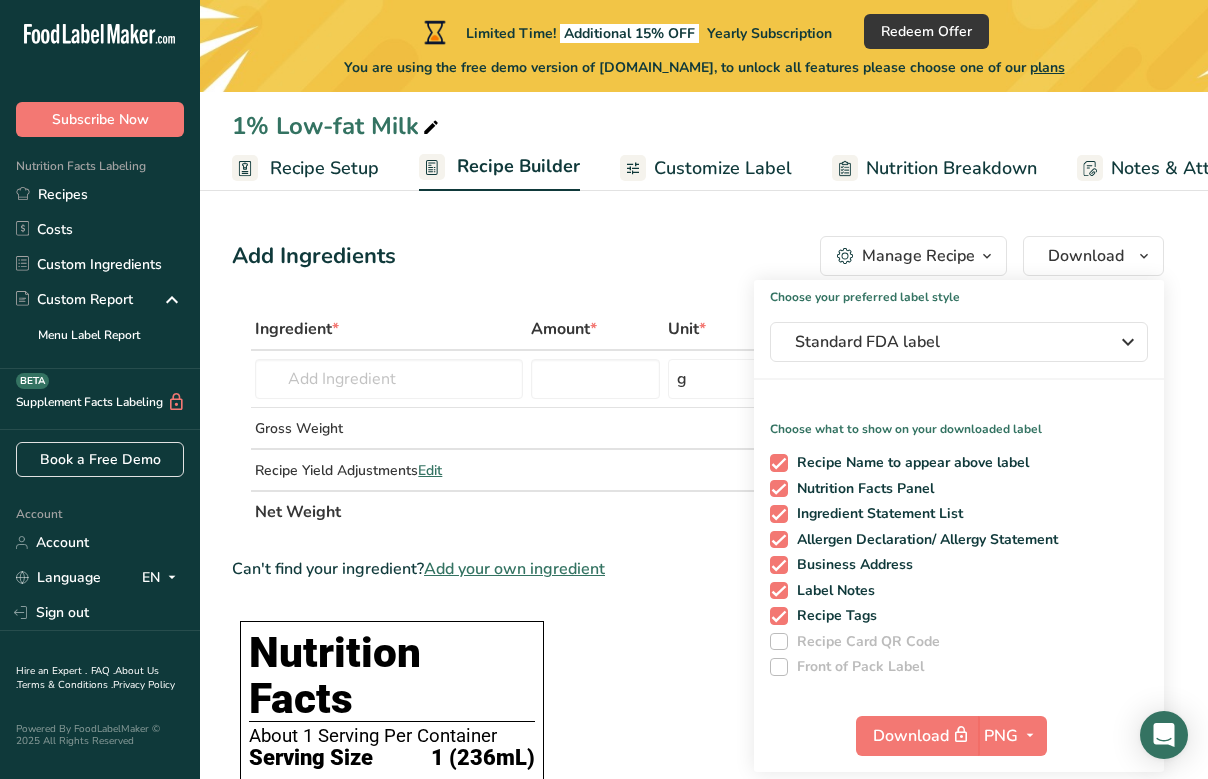 click on "Ingredient *
Amount *
Unit *
Waste *   .a-a{fill:#347362;}.b-a{fill:#fff;}          Grams
Percentage
[GEOGRAPHIC_DATA] flour
Milk, whole, 3.25% milkfat, without added vitamin A and [MEDICAL_DATA]
Beef, tenderloin, steak, separable lean only, trimmed to 1/8" fat, all grades, raw
Beef, grass-fed, strip steaks, lean only, raw
Beef, ground, 70% lean meat / 30% fat, raw
See full Results
g
Weight Units
g
kg
mg
See more
Volume Units
l
mL
fl oz
See more
%
Gross Weight
0.00" at bounding box center [698, 1109] 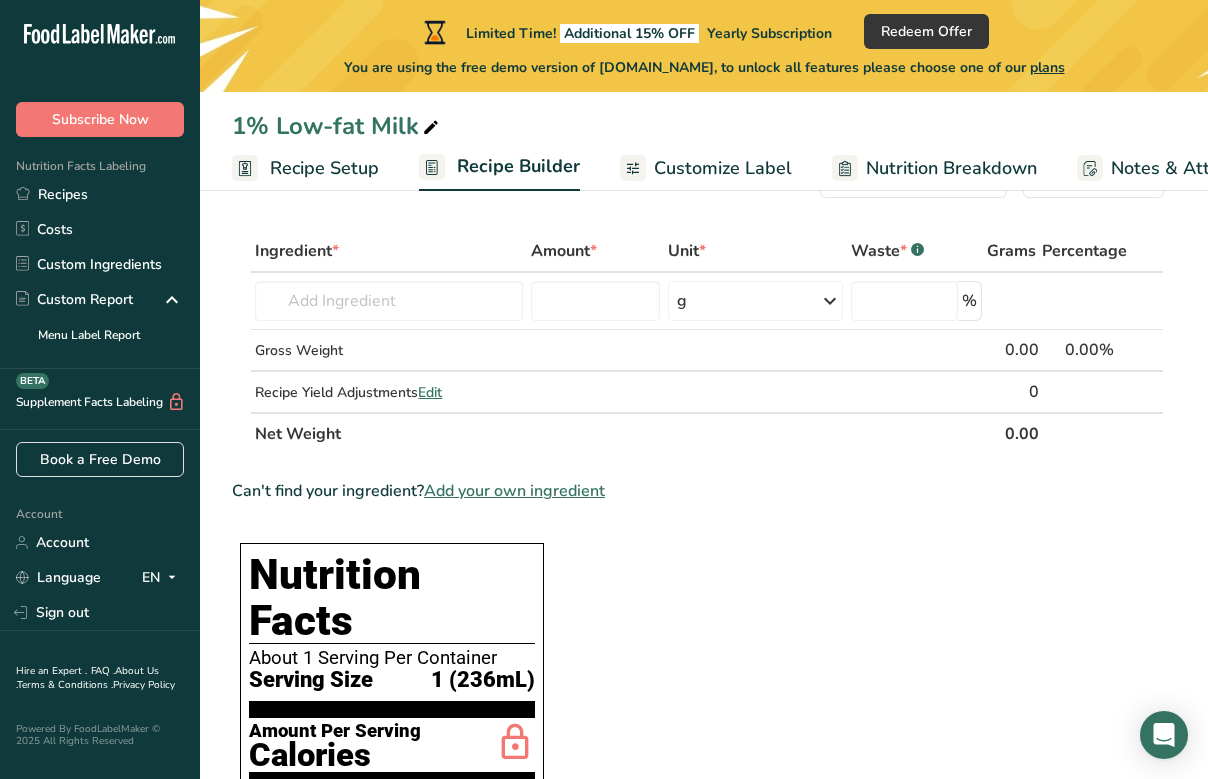 scroll, scrollTop: 85, scrollLeft: 0, axis: vertical 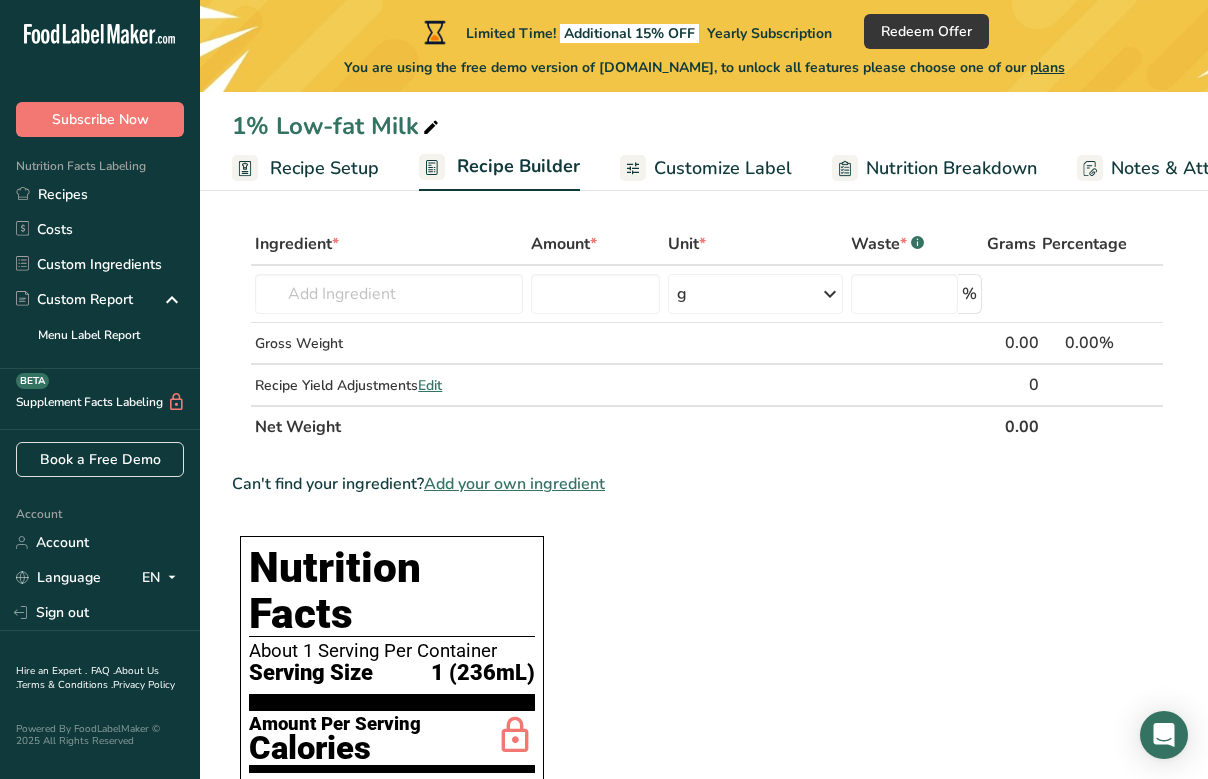click on "Customize Label" at bounding box center (723, 168) 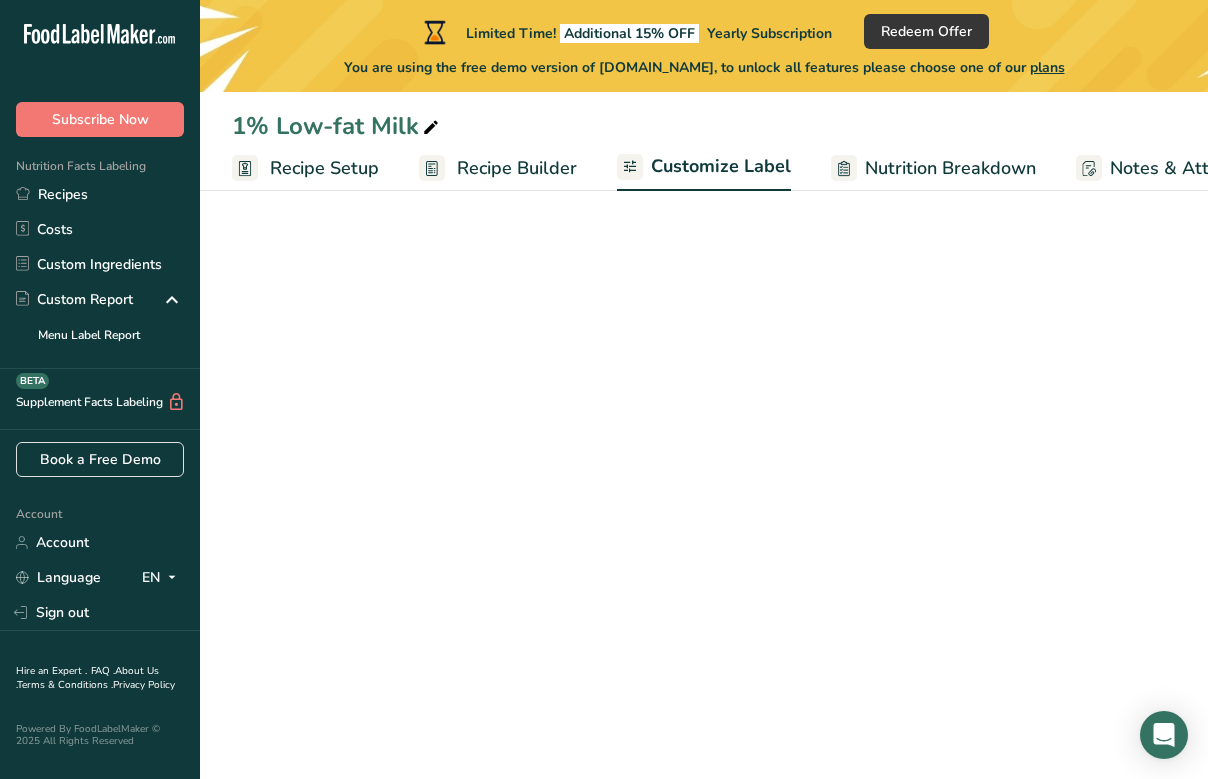 scroll, scrollTop: 0, scrollLeft: 313, axis: horizontal 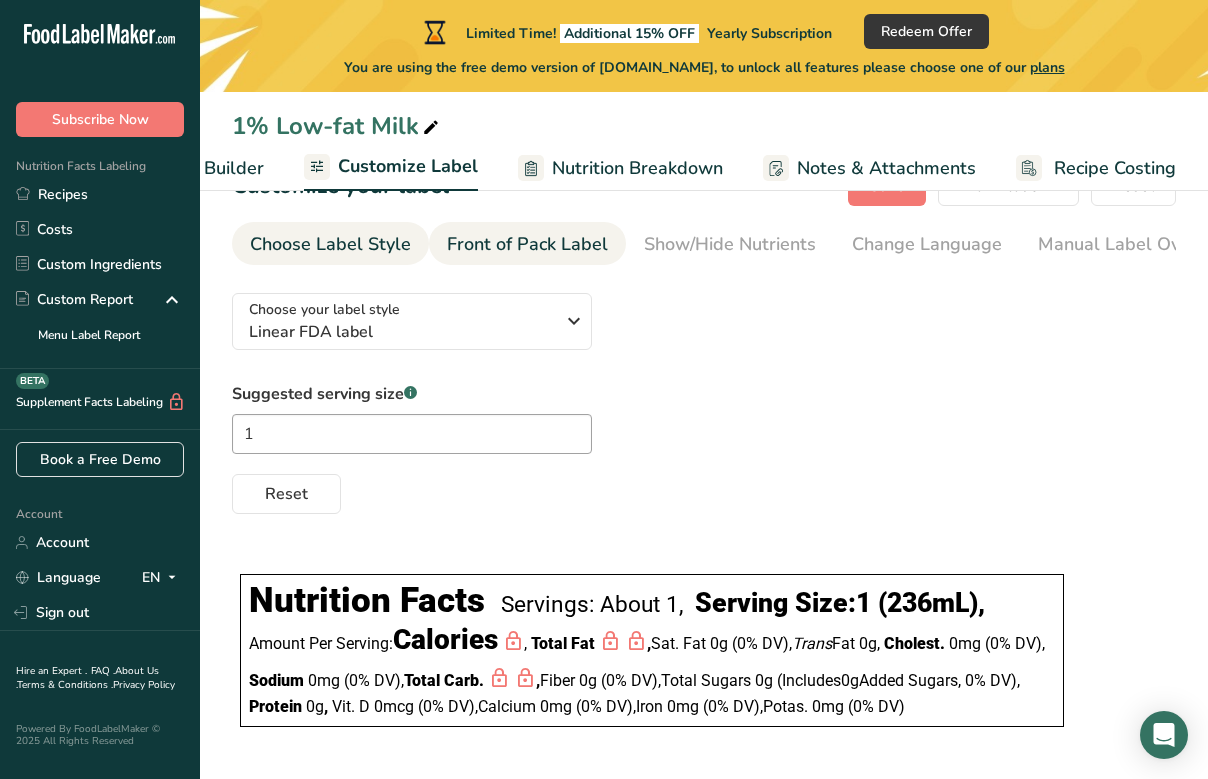 click on "Front of Pack Label" at bounding box center (527, 244) 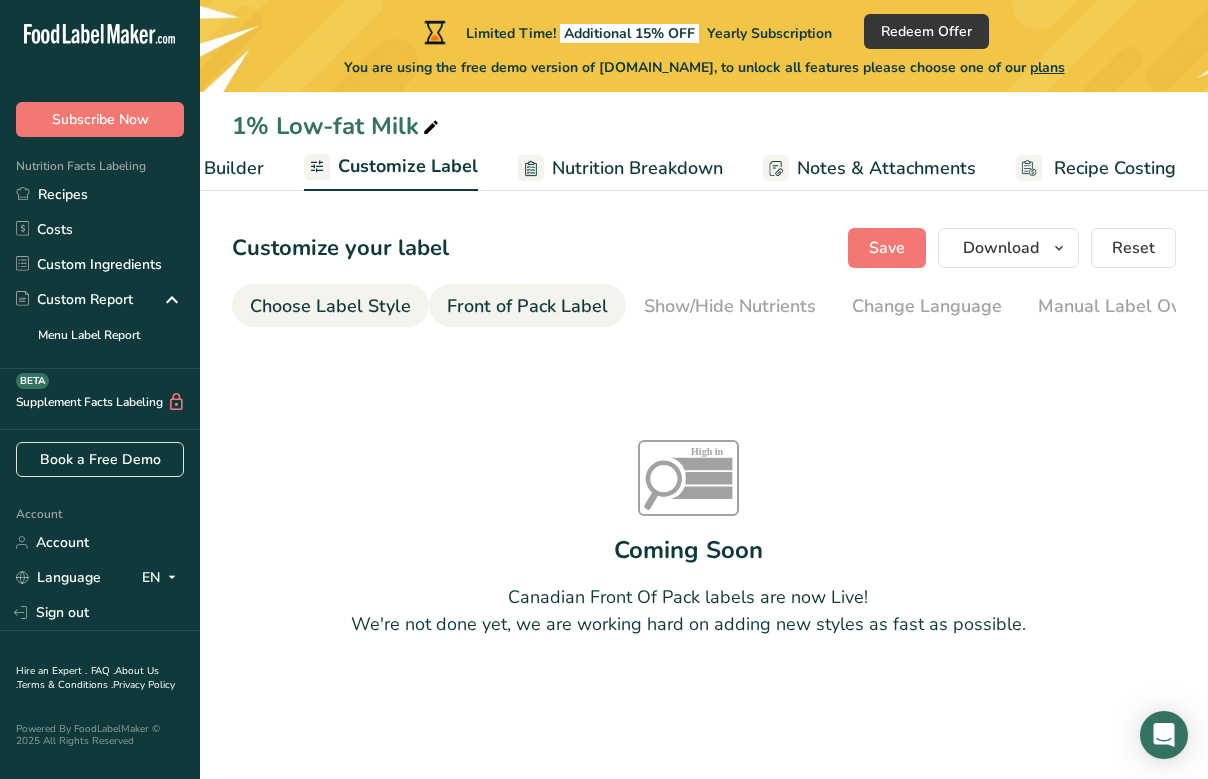 scroll, scrollTop: 0, scrollLeft: 0, axis: both 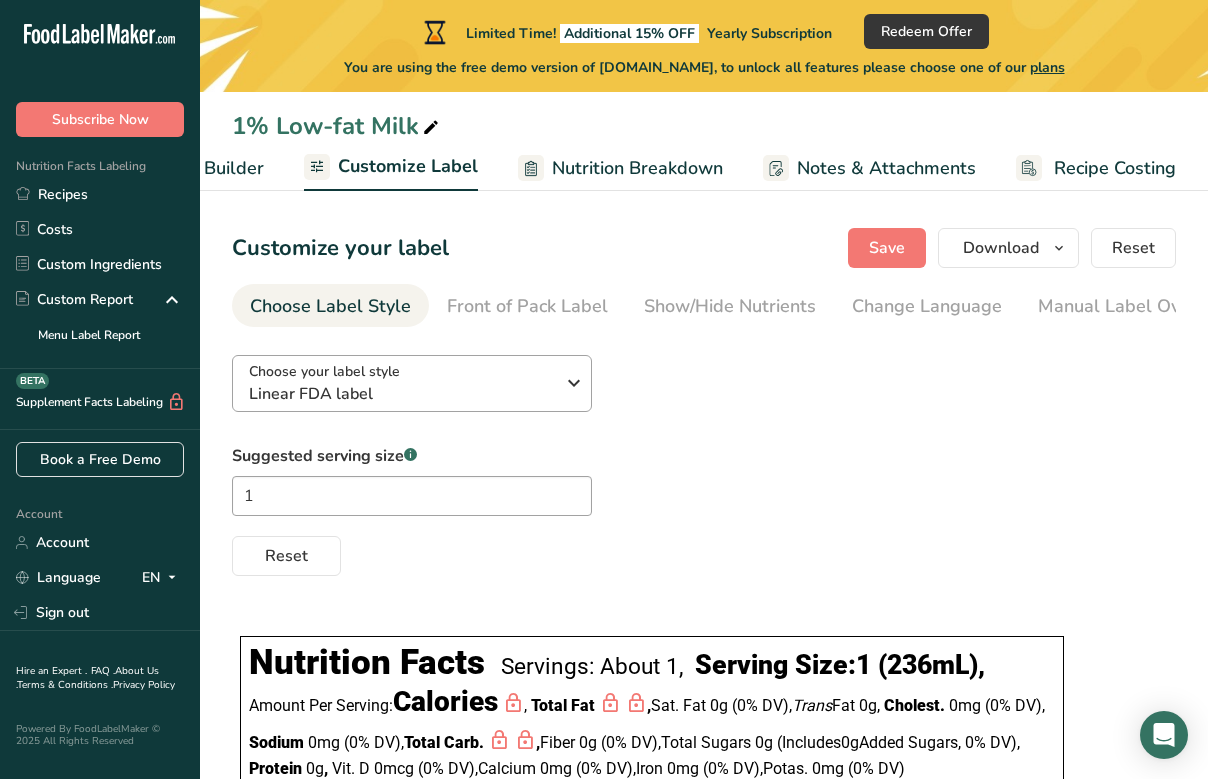 click on "Linear FDA label" at bounding box center [401, 394] 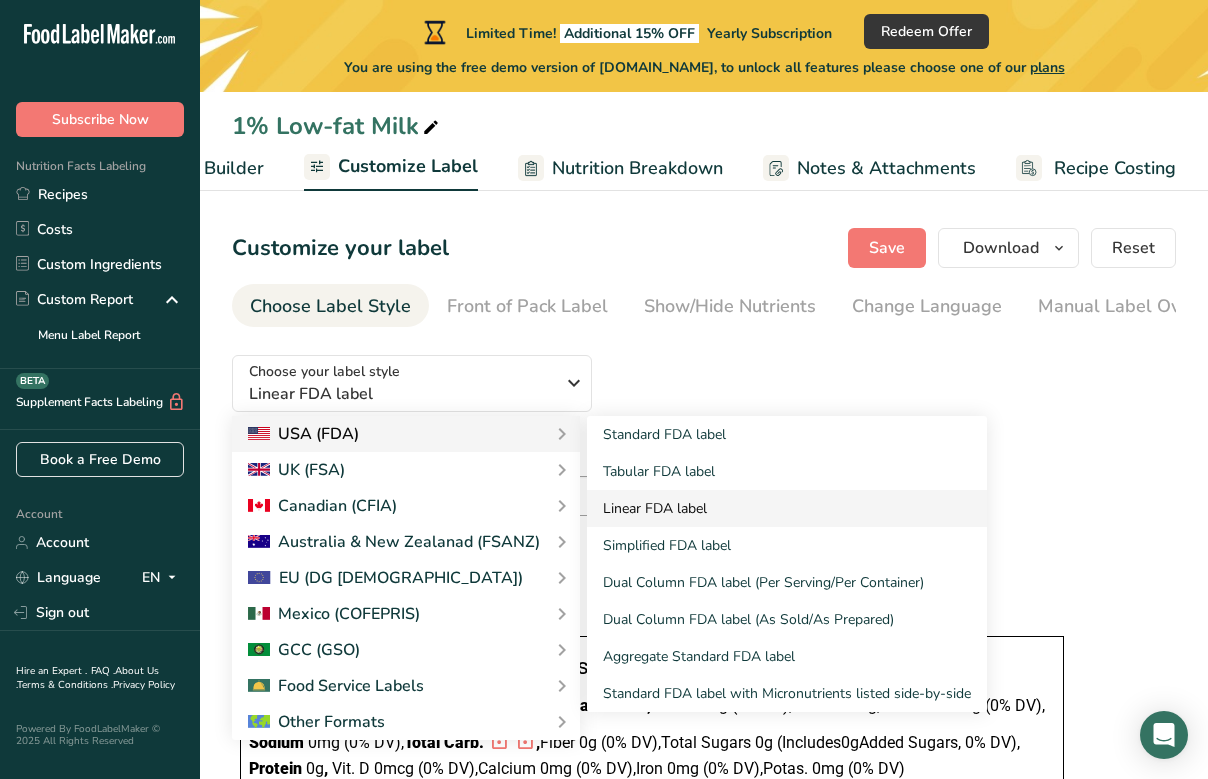 click on "Linear FDA label" at bounding box center [787, 508] 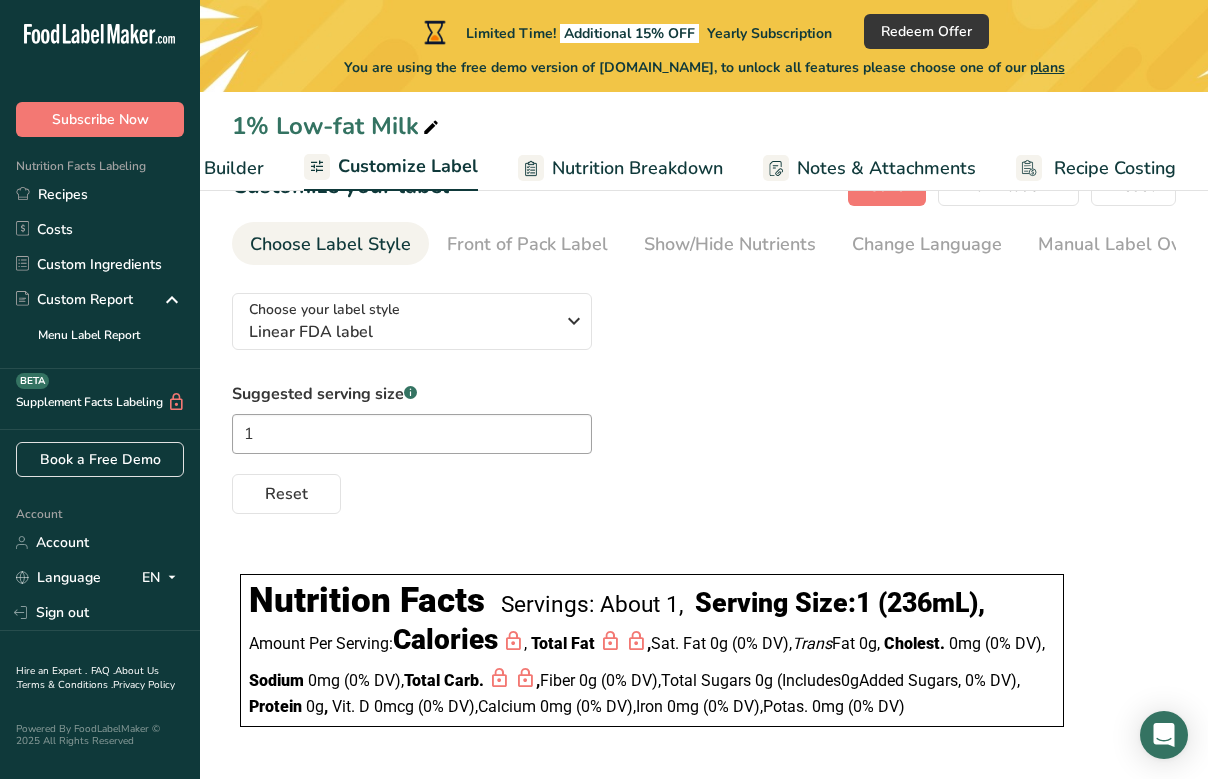 scroll, scrollTop: 93, scrollLeft: 0, axis: vertical 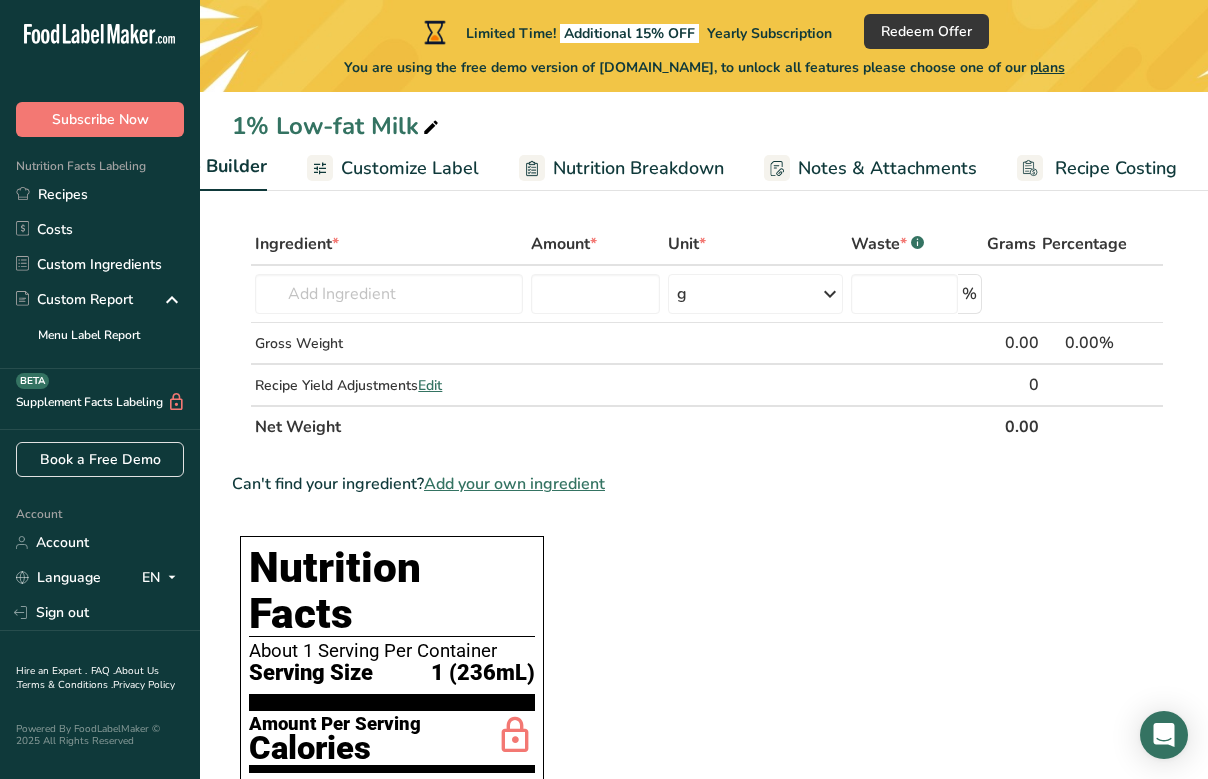 click on "plans" at bounding box center [1047, 67] 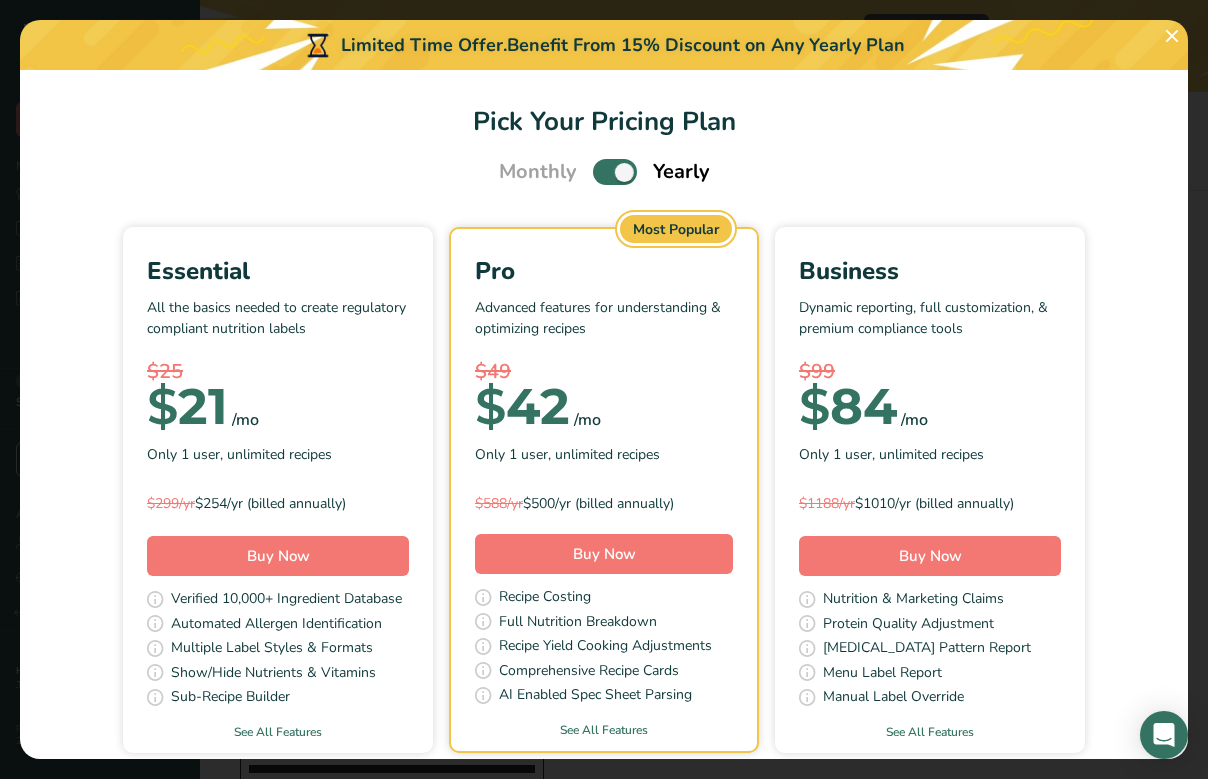 click on "Only 1 user, unlimited recipes" at bounding box center [278, 454] 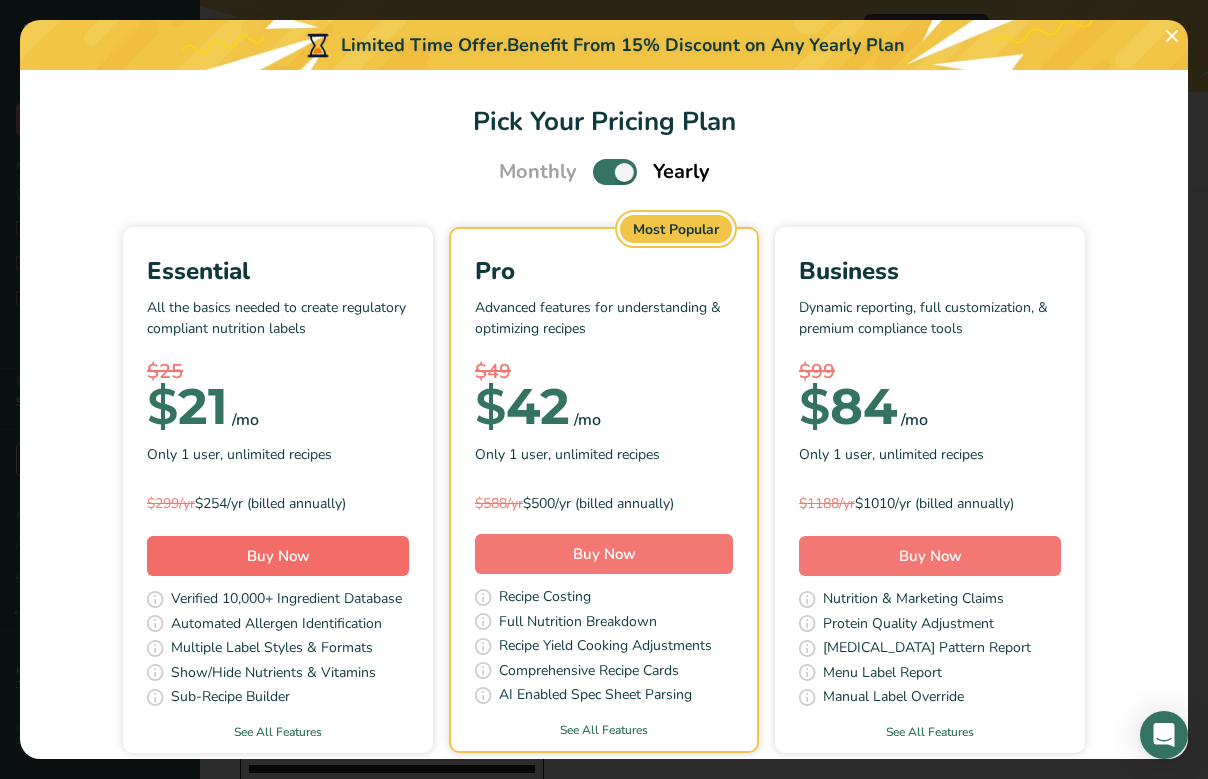 click on "Buy Now" at bounding box center [278, 556] 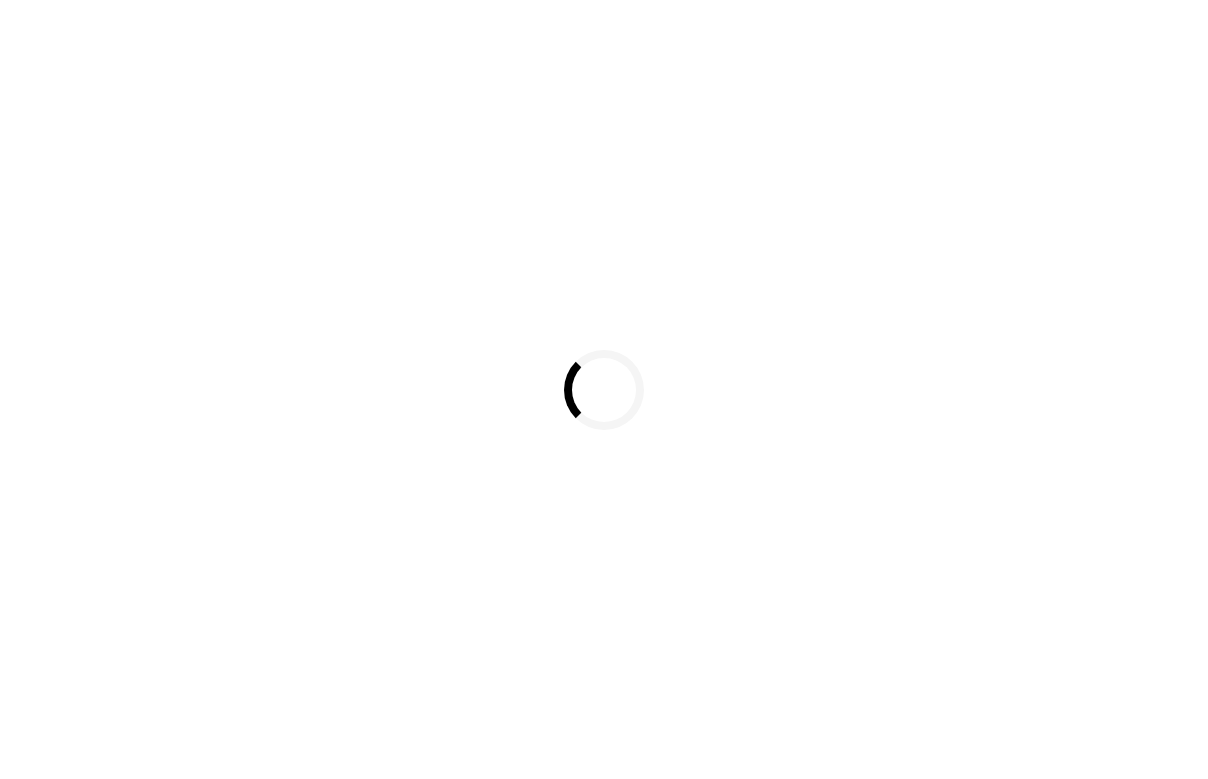 scroll, scrollTop: 0, scrollLeft: 0, axis: both 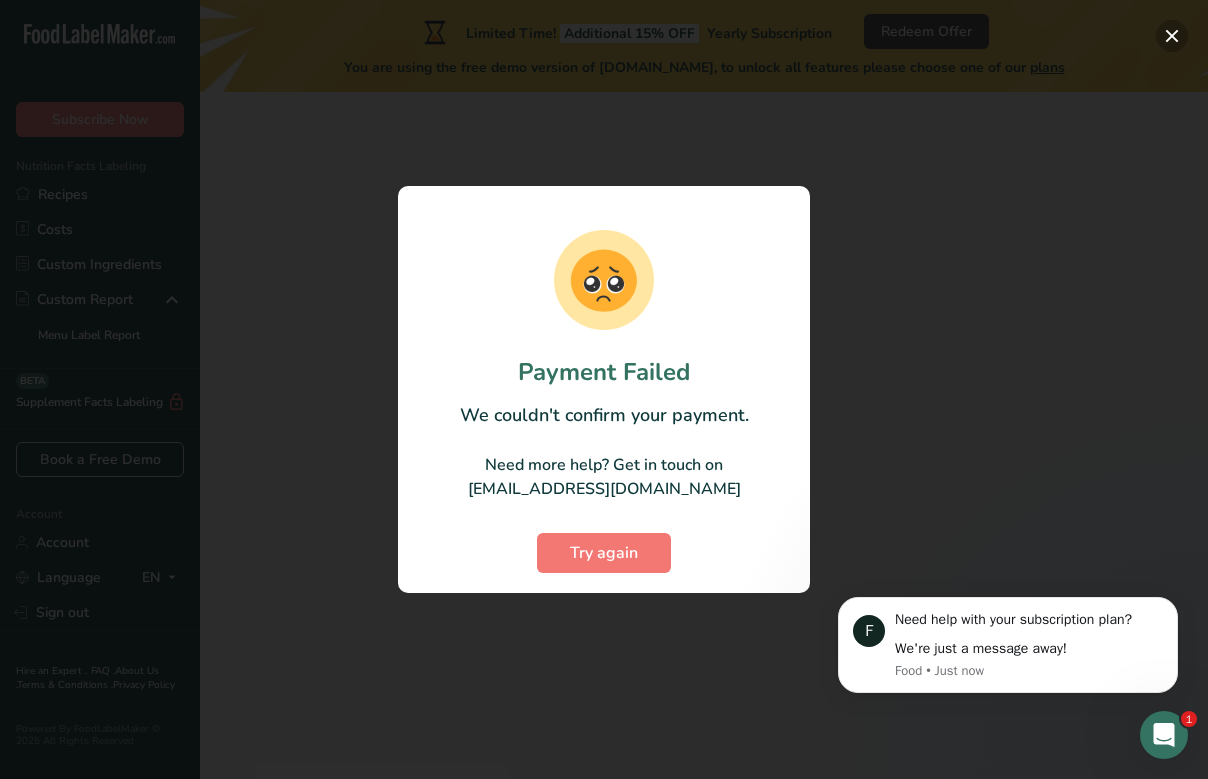 click at bounding box center (1172, 36) 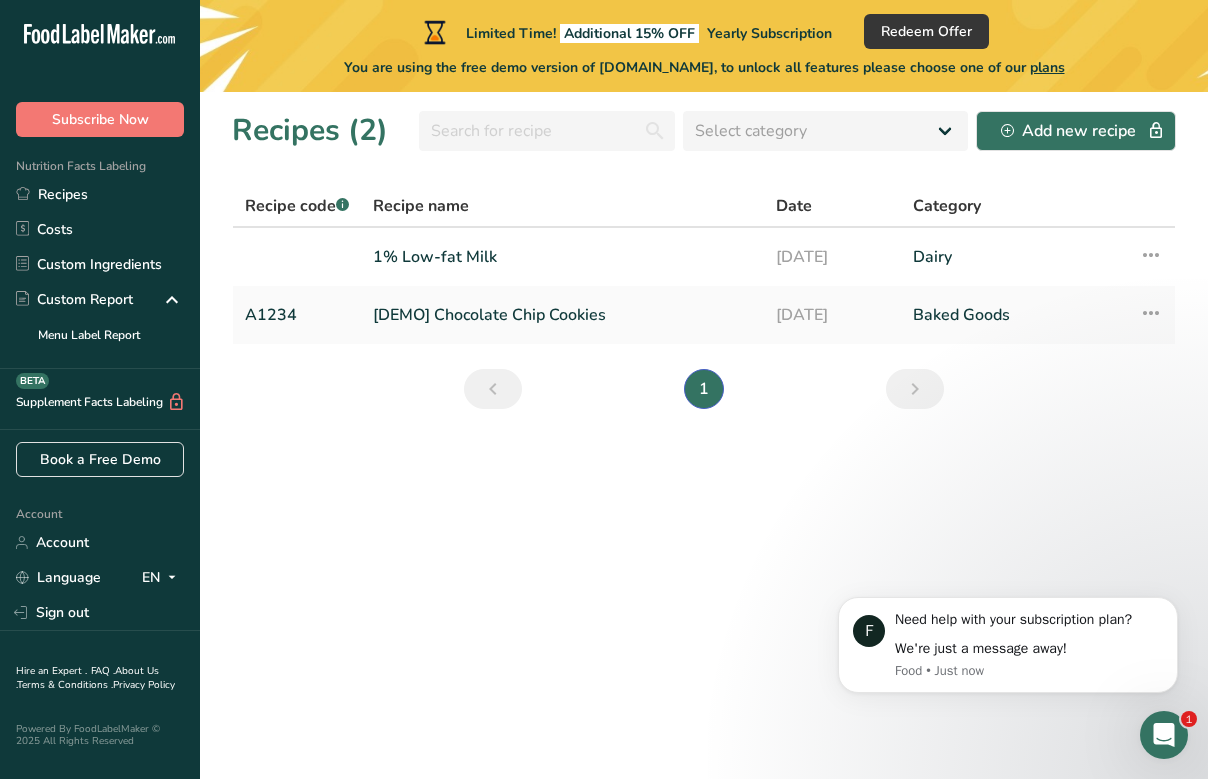 click on "plans" at bounding box center (1047, 67) 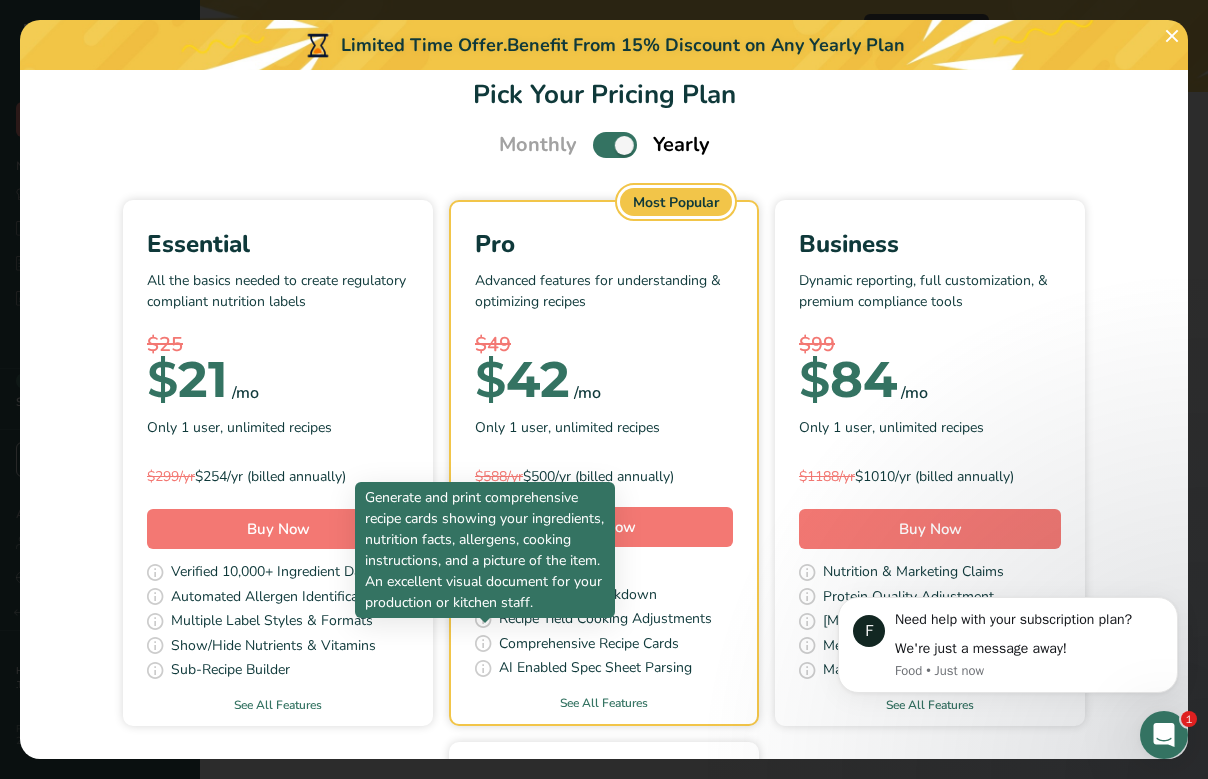 scroll, scrollTop: 25, scrollLeft: 0, axis: vertical 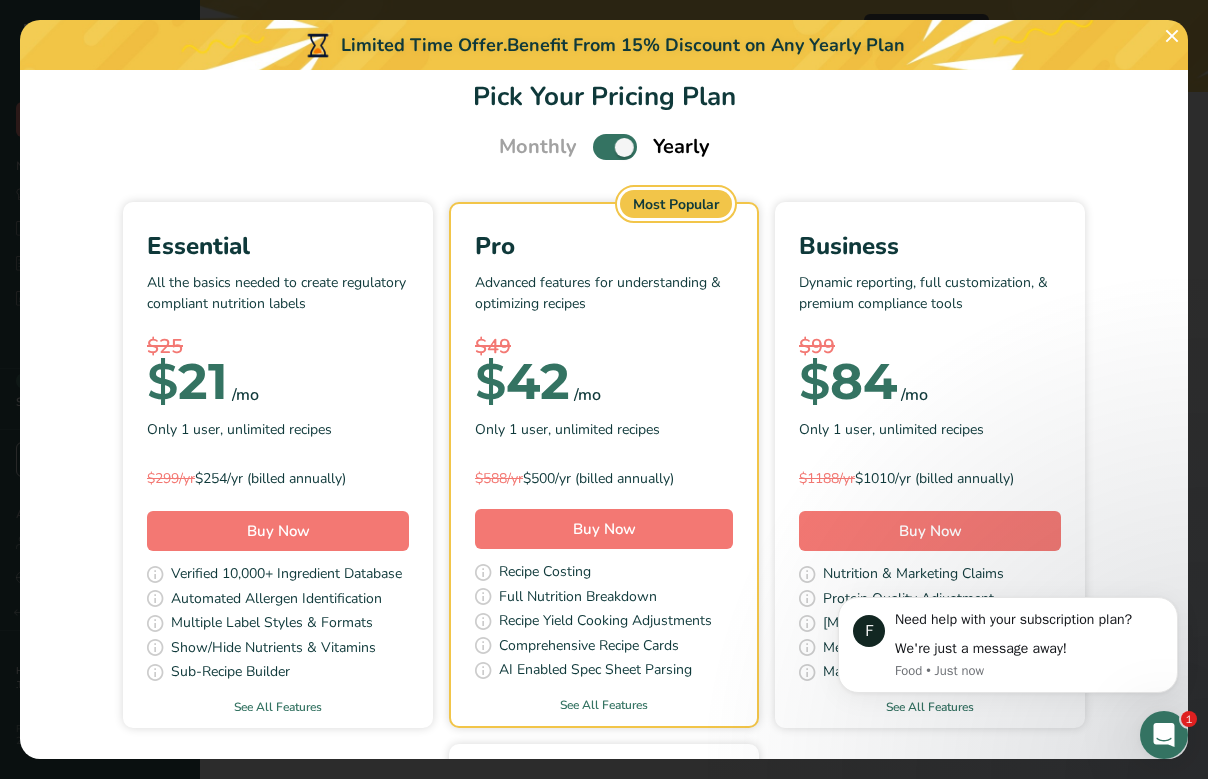click on "Monthly
Yearly" at bounding box center [604, 147] 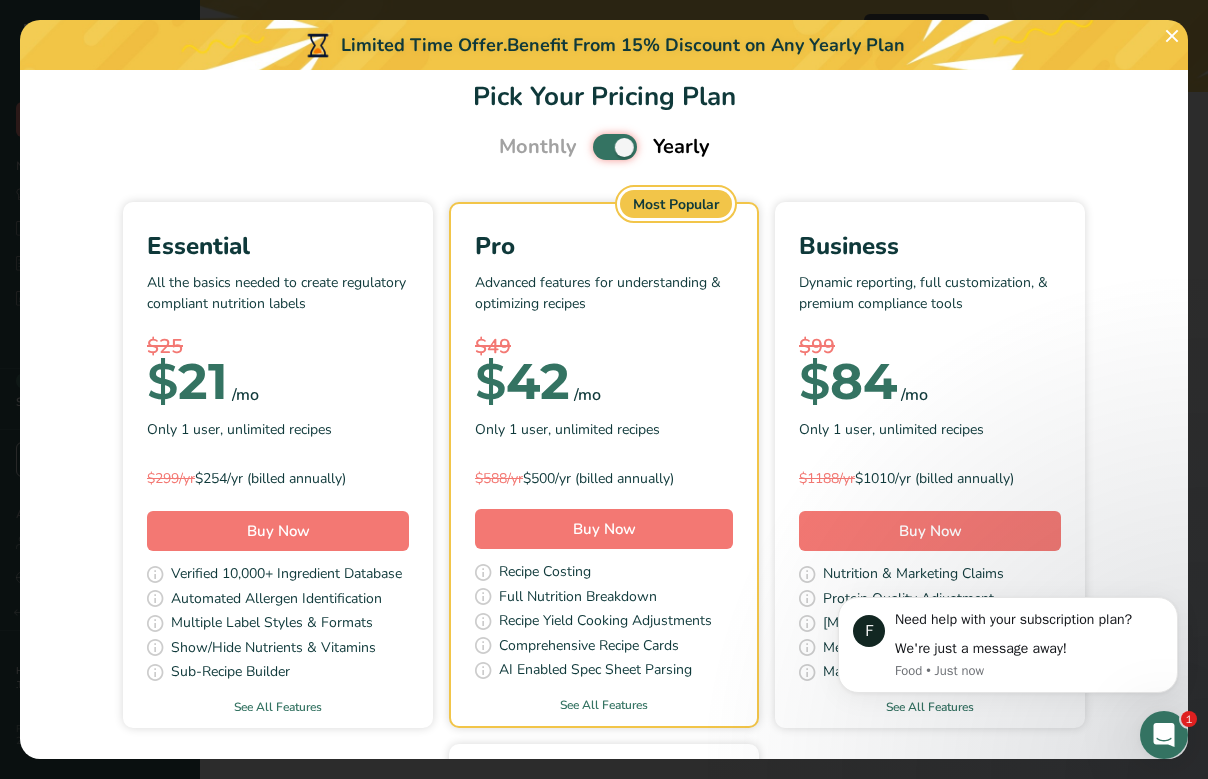 checkbox on "false" 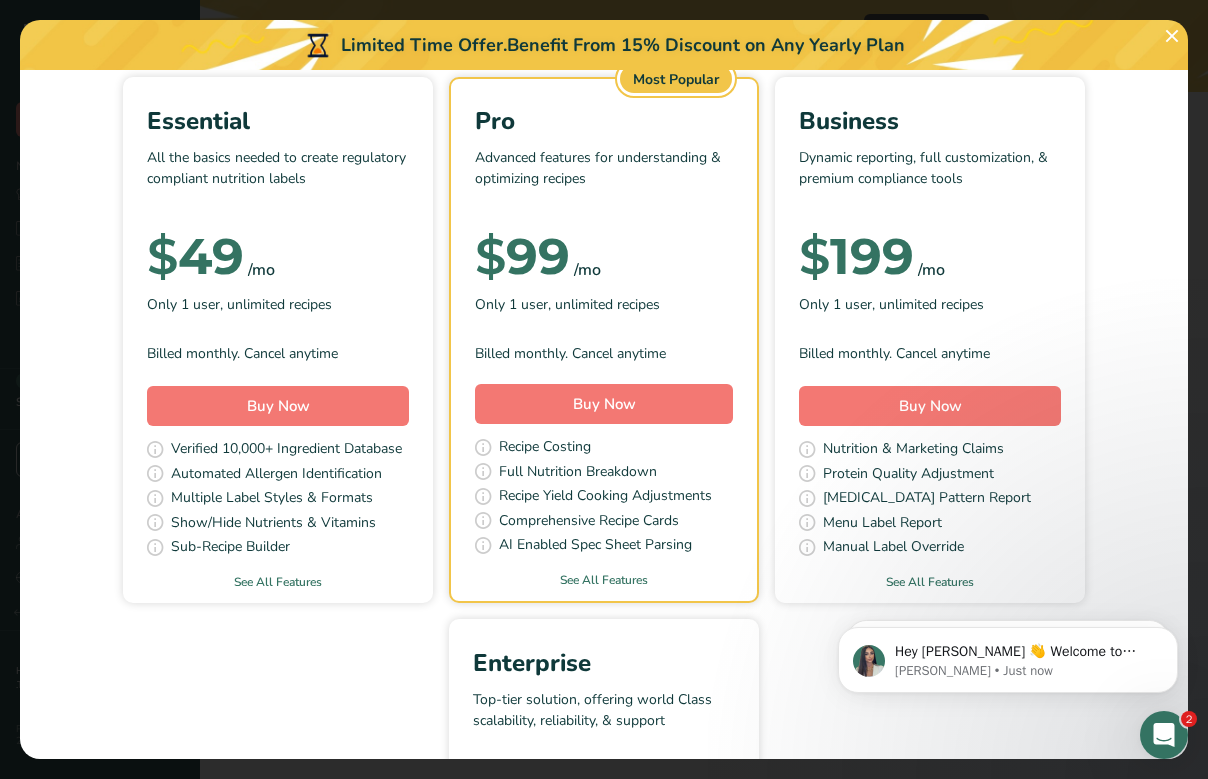 scroll, scrollTop: 164, scrollLeft: 0, axis: vertical 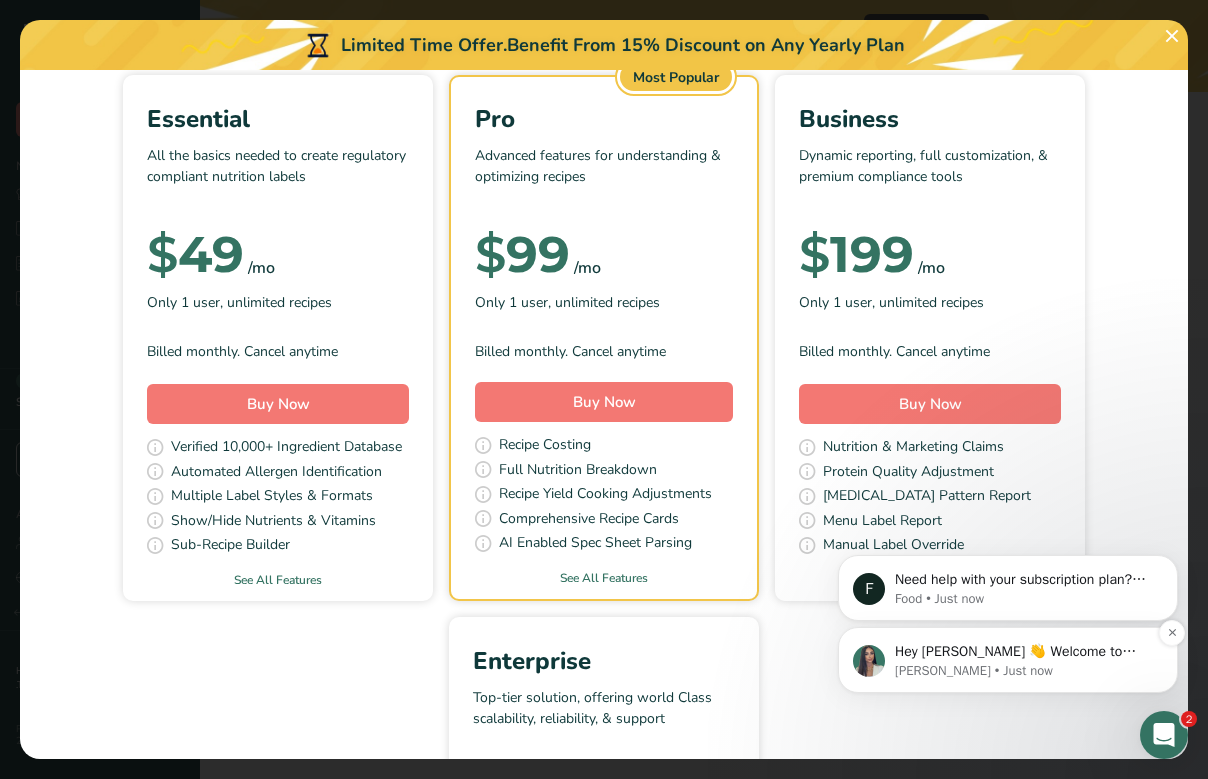 click on "Aya • Just now" at bounding box center (1024, 671) 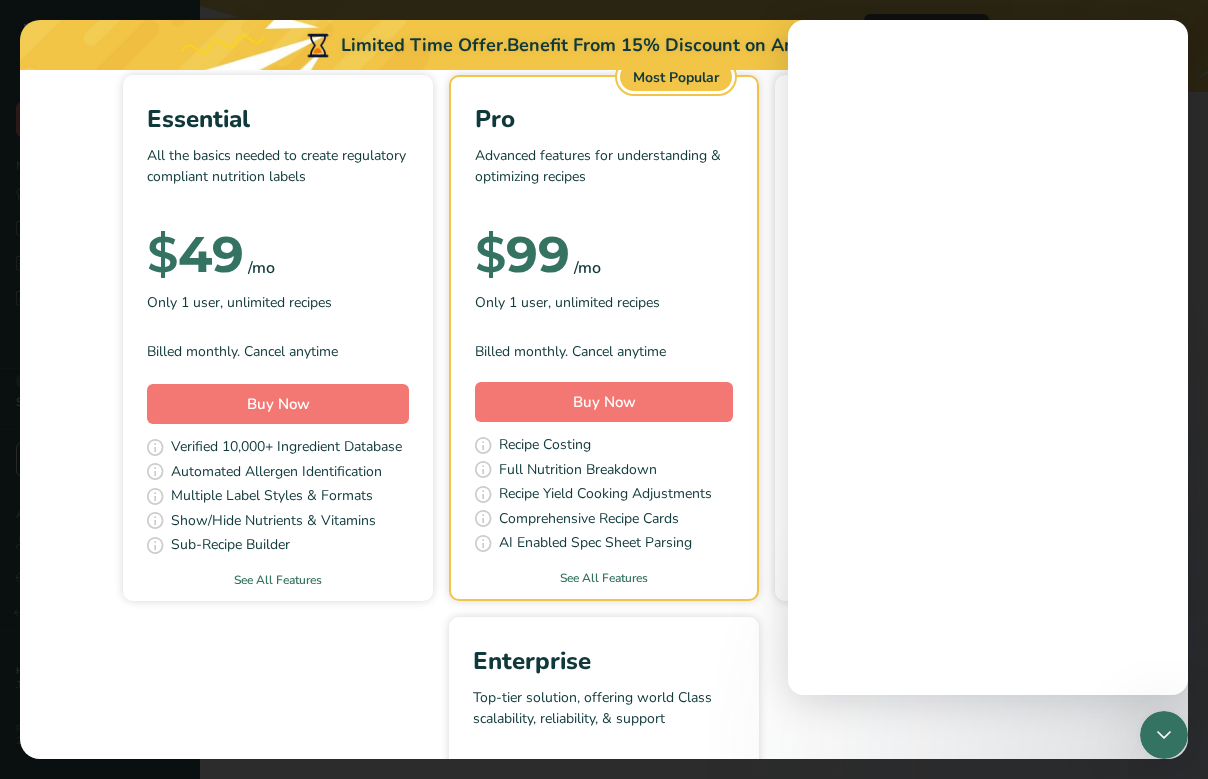 scroll, scrollTop: 0, scrollLeft: 0, axis: both 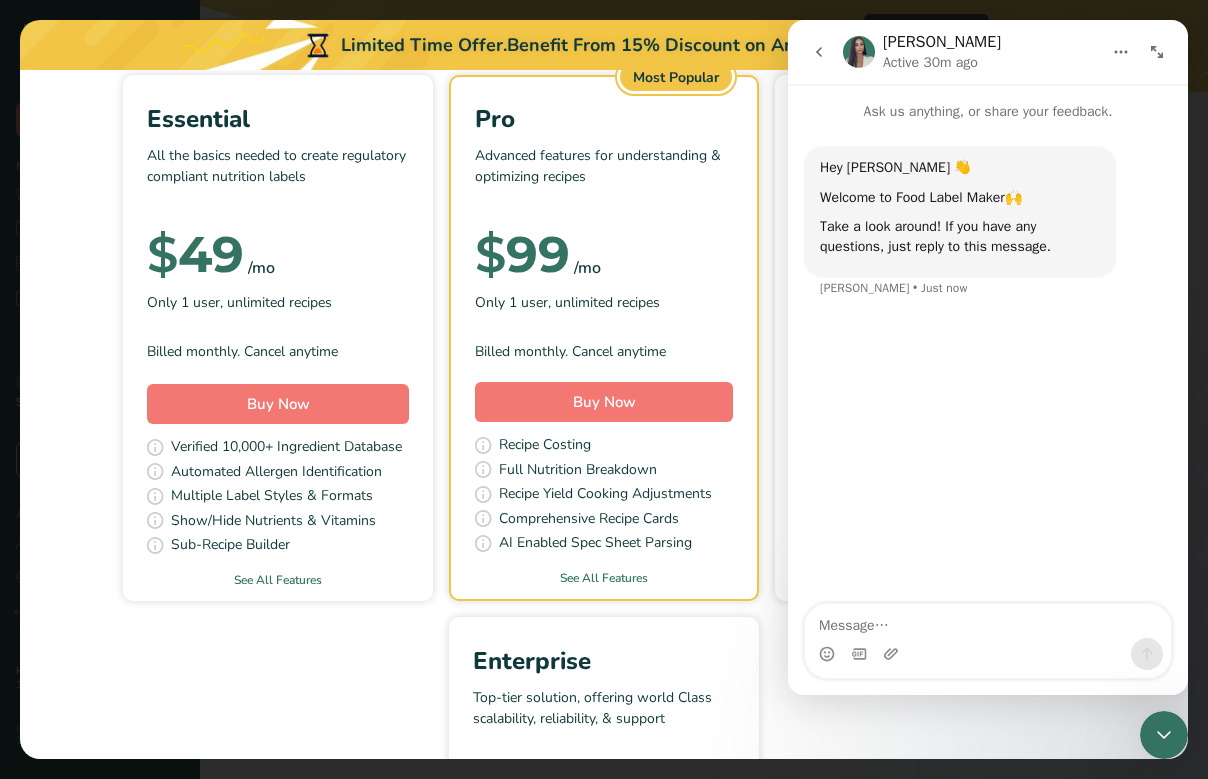 click on "Essential
All the basics needed to create regulatory compliant nutrition labels
$ 49
/mo
Only 1 user, unlimited recipes
Billed monthly. Cancel anytime
Buy Now
Verified 10,000+ Ingredient Database
Automated Allergen Identification
Multiple Label Styles & Formats
Show/Hide Nutrients & Vitamins
Sub-Recipe Builder
See All Features
Most Popular
Pro
Advanced features for understanding & optimizing recipes
$ 99
/mo" at bounding box center (604, 607) 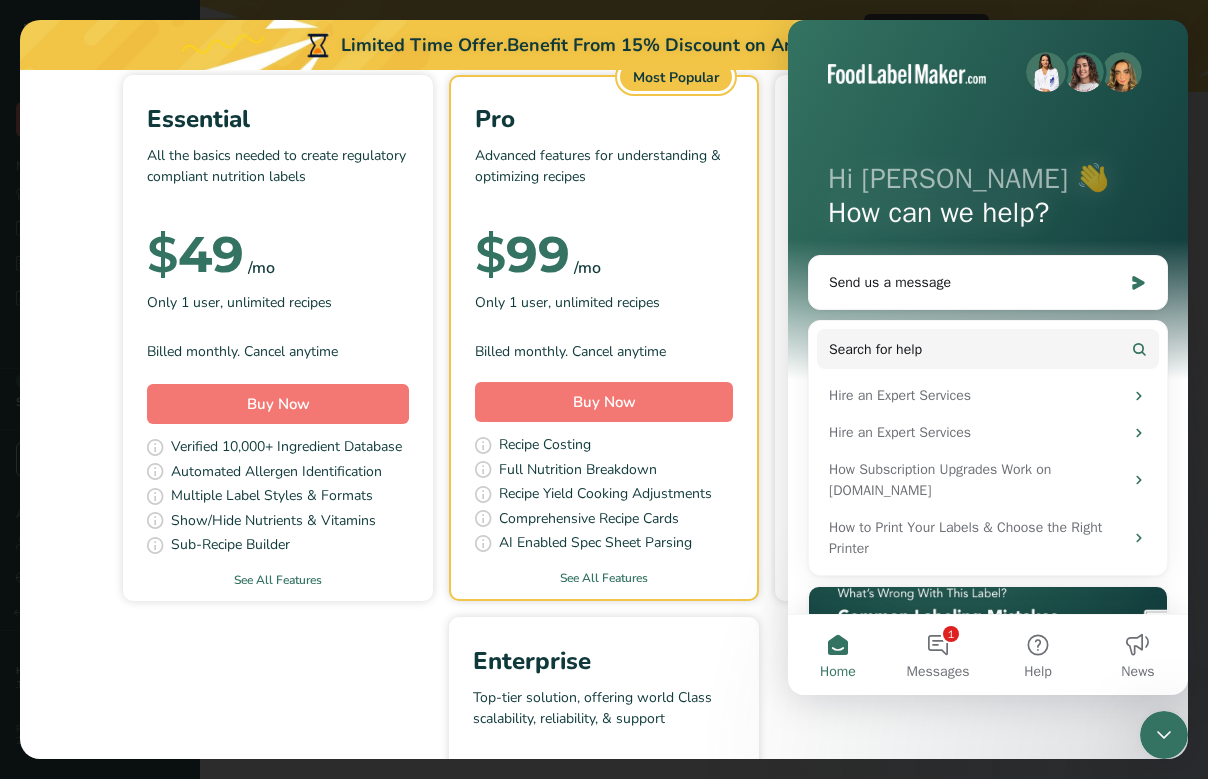 click at bounding box center [604, 389] 